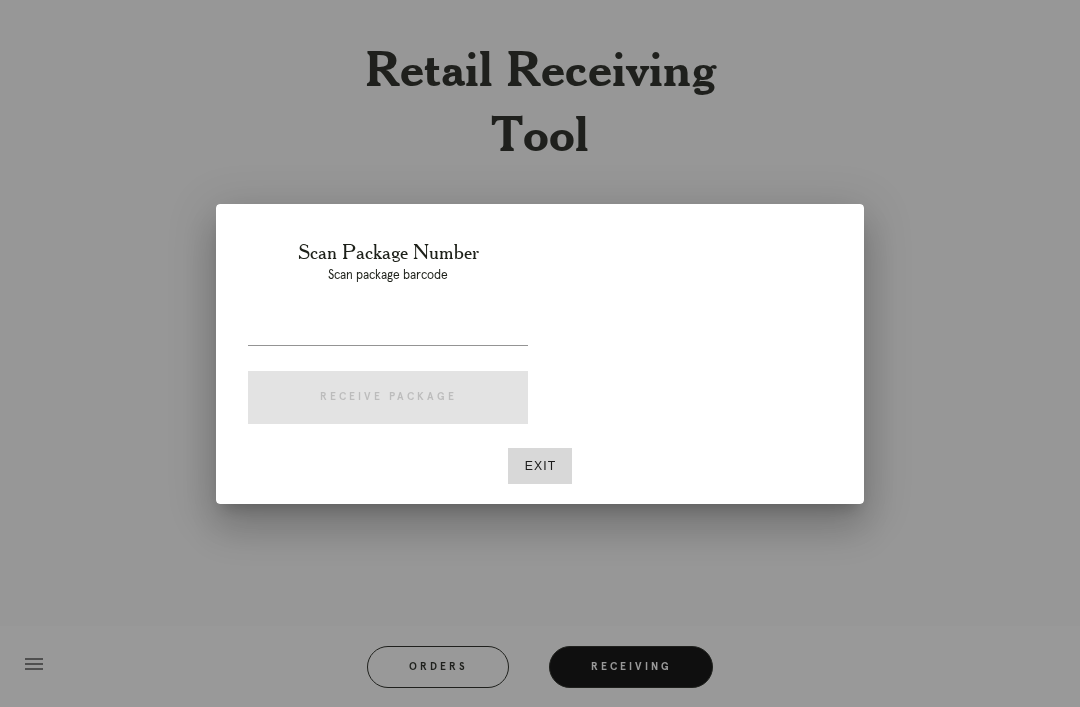 scroll, scrollTop: 64, scrollLeft: 0, axis: vertical 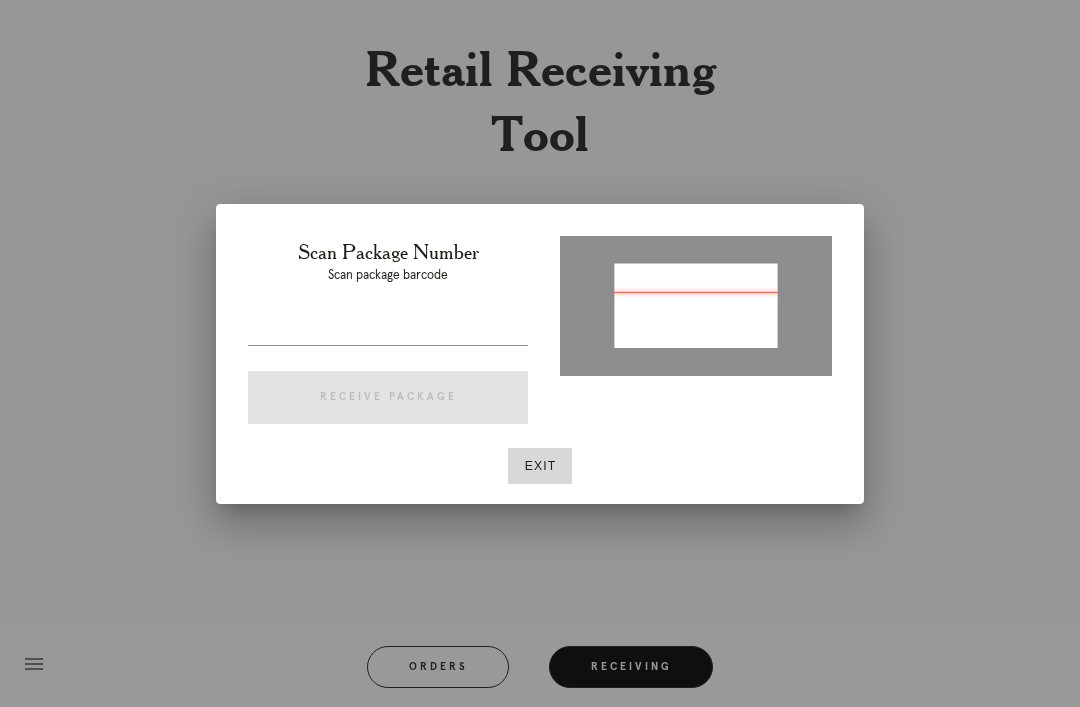 type on "P375556643970458" 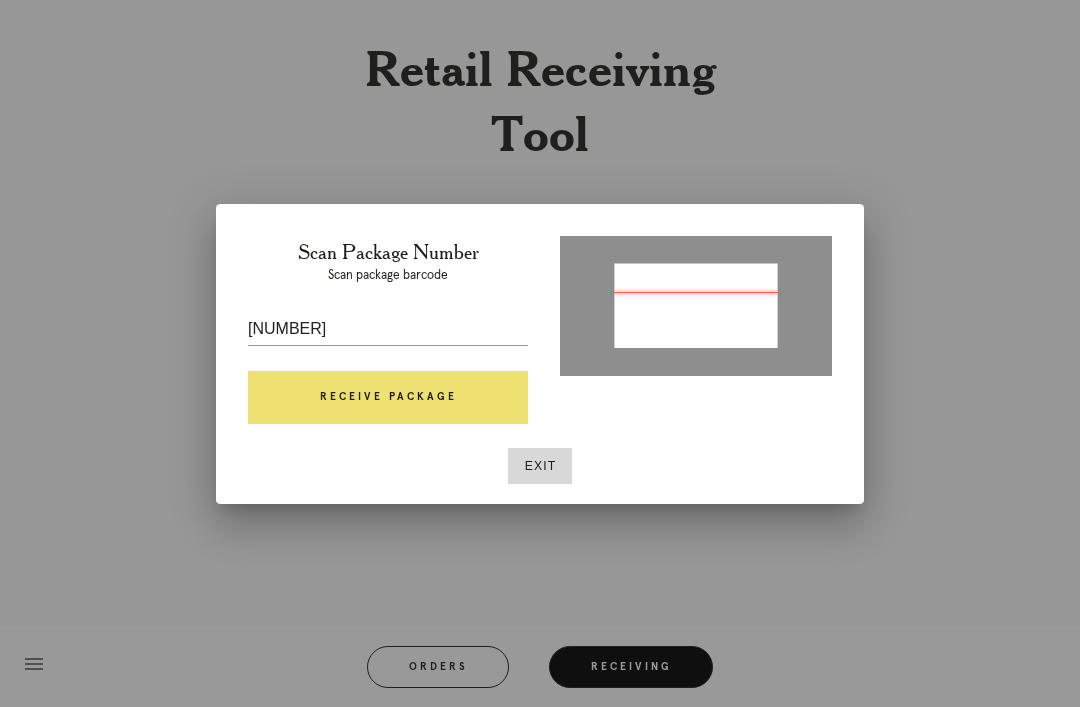 click on "Receive Package" at bounding box center (388, 398) 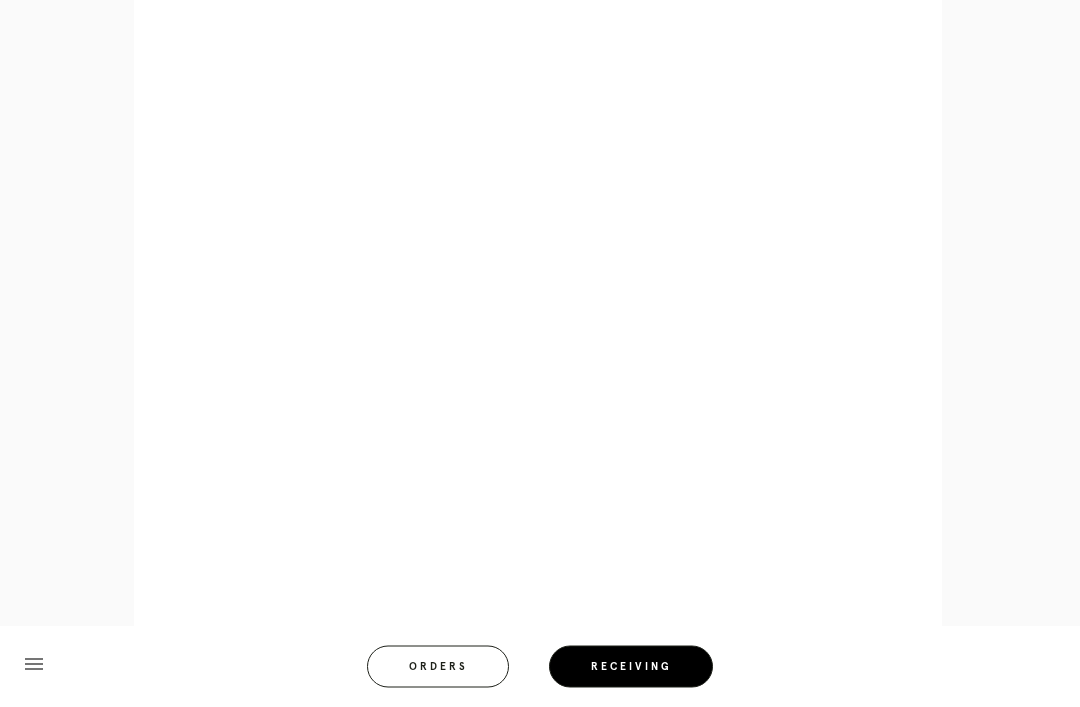 scroll, scrollTop: 878, scrollLeft: 0, axis: vertical 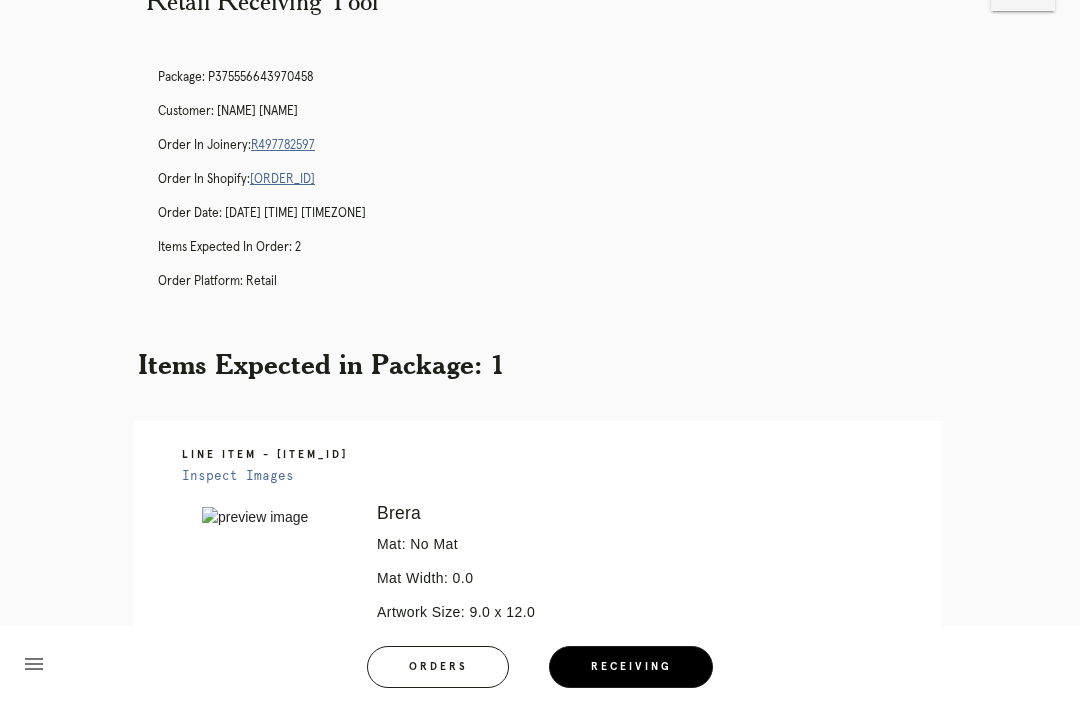 click on "R497782597" at bounding box center [283, 145] 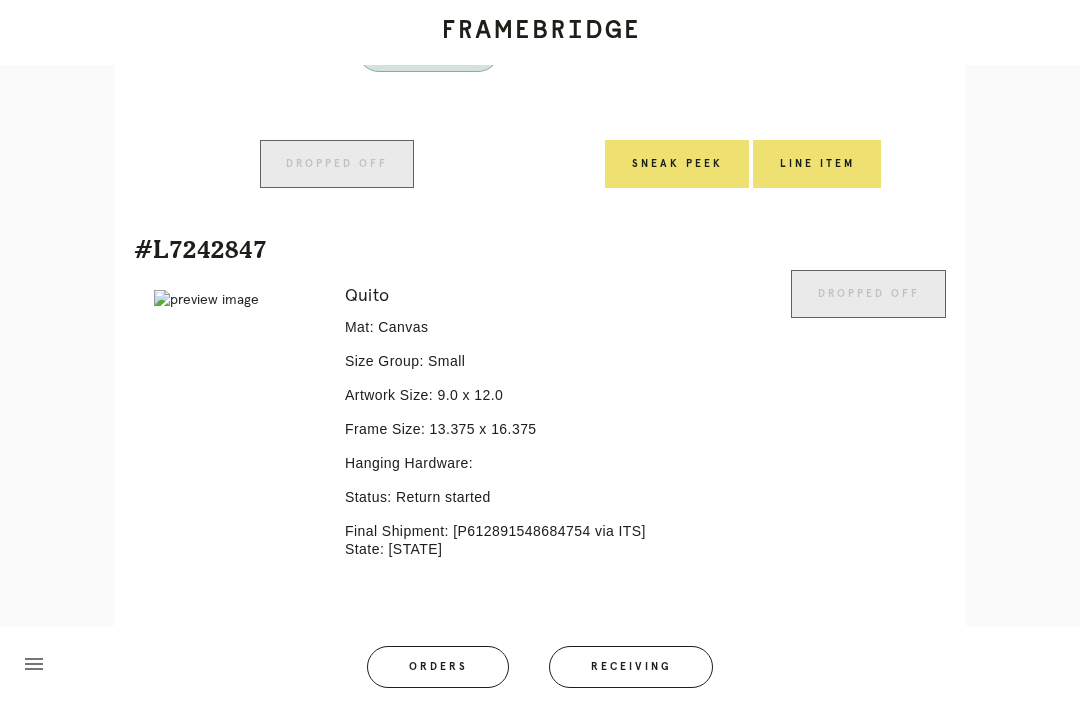 scroll, scrollTop: 938, scrollLeft: 0, axis: vertical 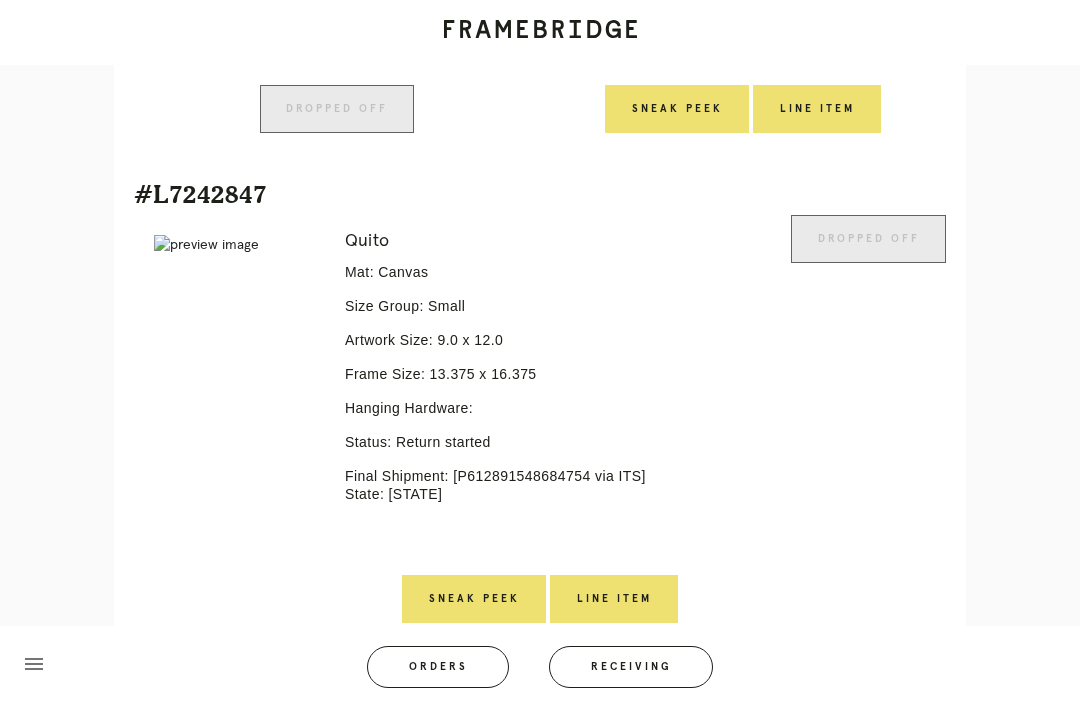 click on "Receiving" at bounding box center (631, 667) 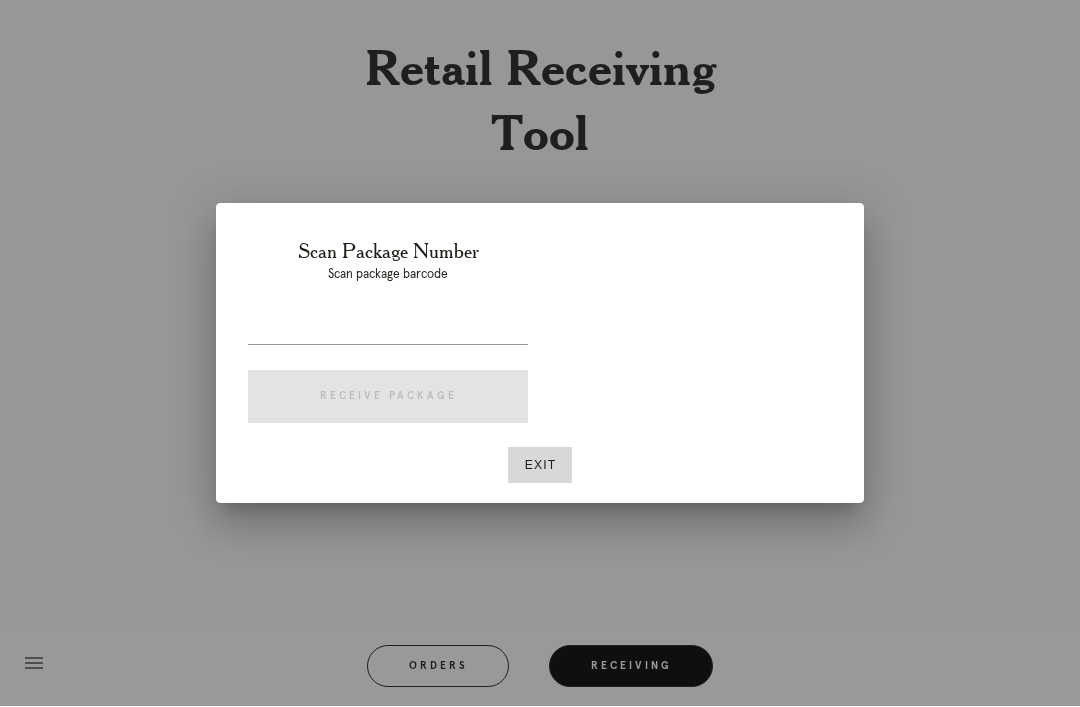 scroll, scrollTop: 64, scrollLeft: 0, axis: vertical 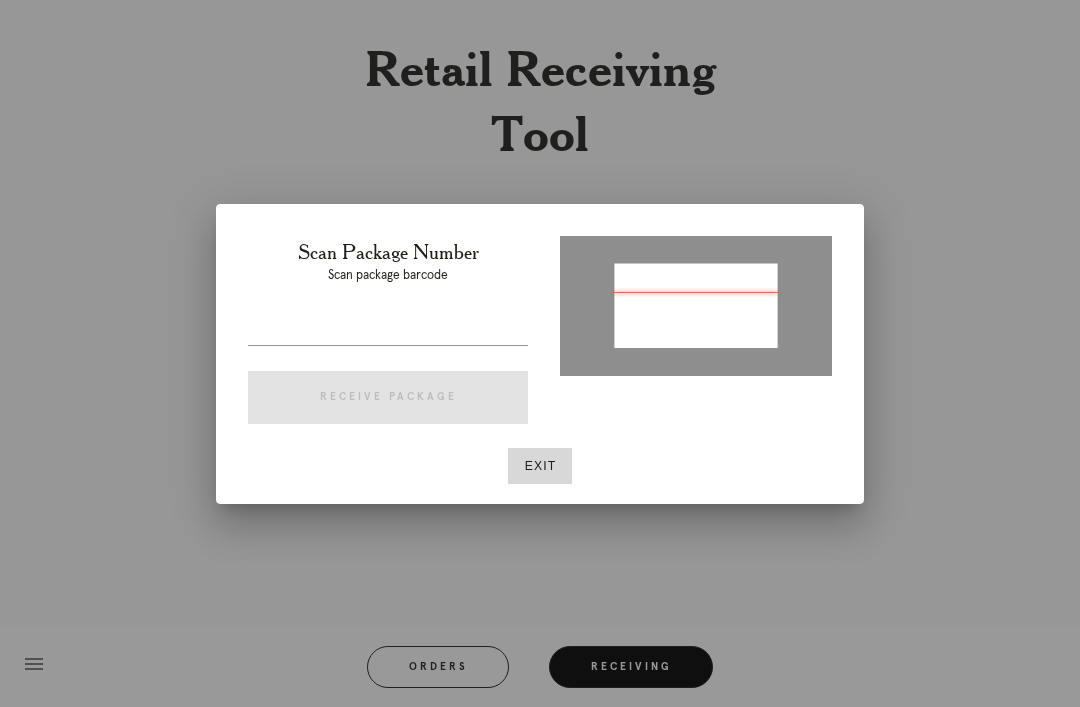 type on "P761722495098600" 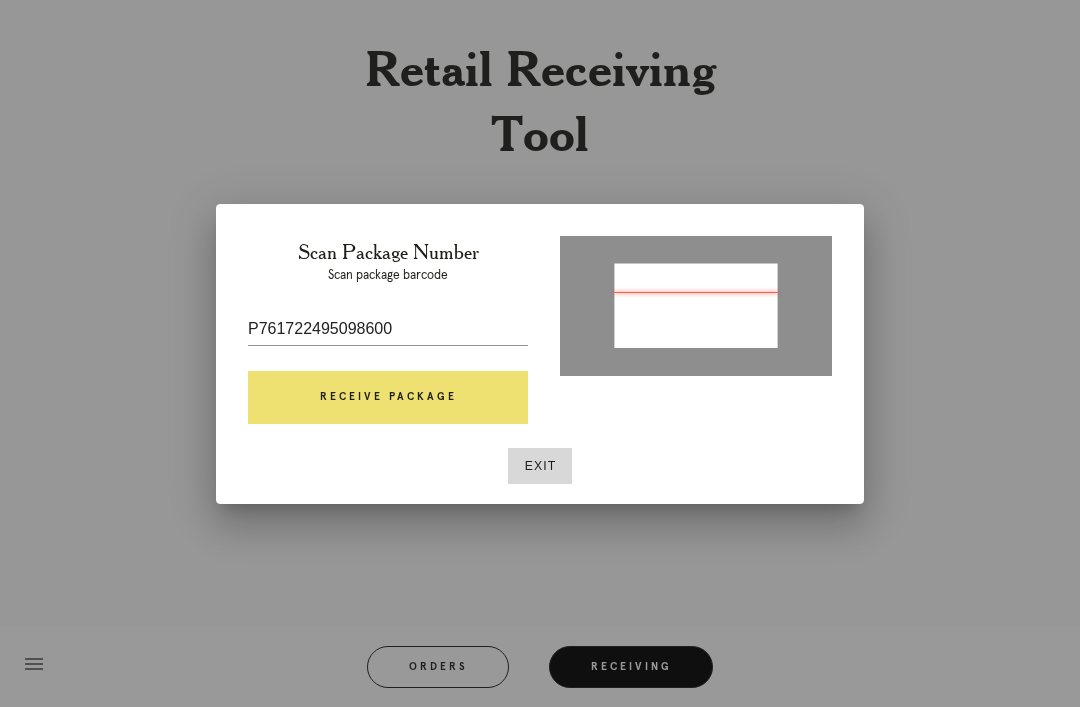 click on "Receive Package" at bounding box center [388, 398] 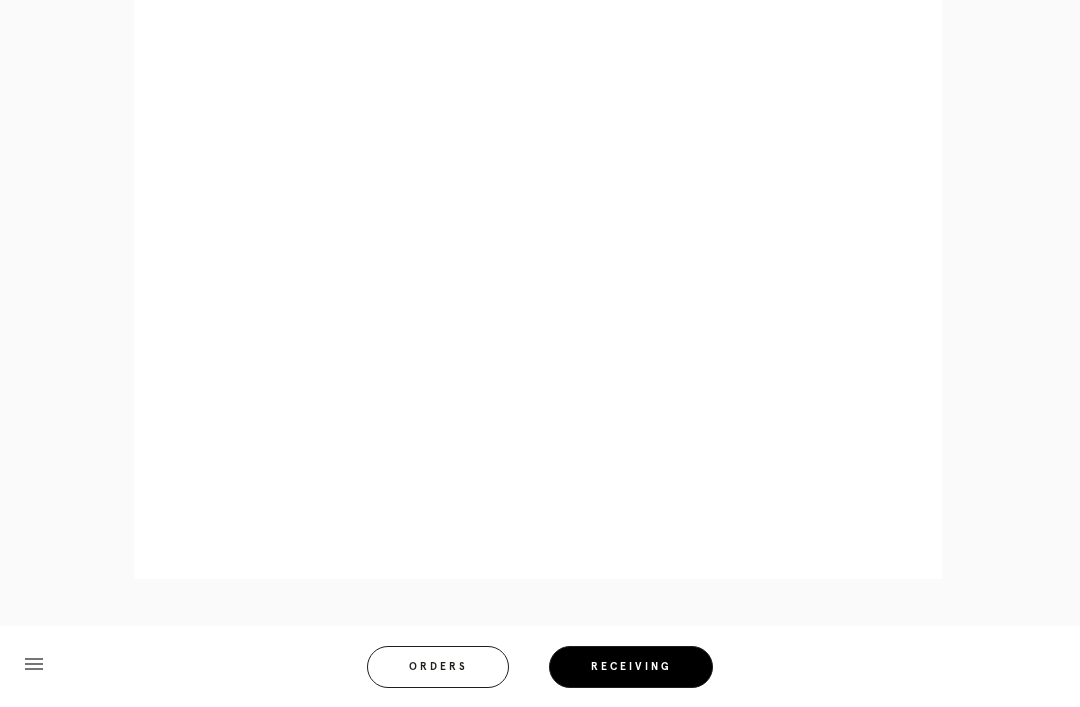 scroll, scrollTop: 928, scrollLeft: 0, axis: vertical 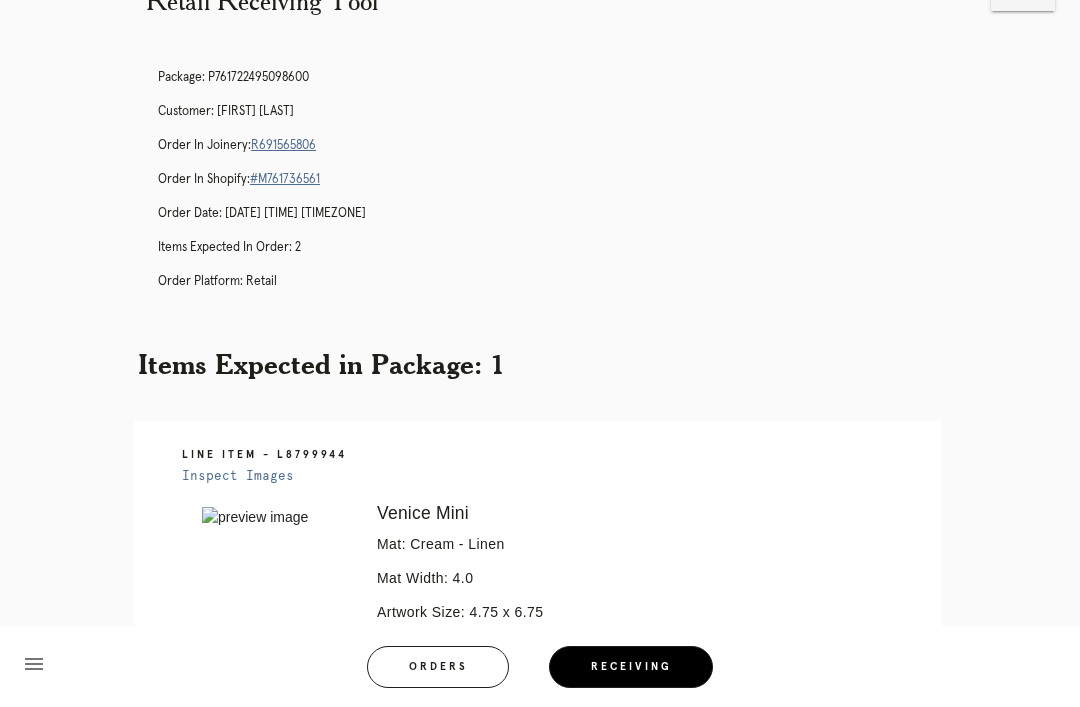 click on "R691565806" at bounding box center [283, 145] 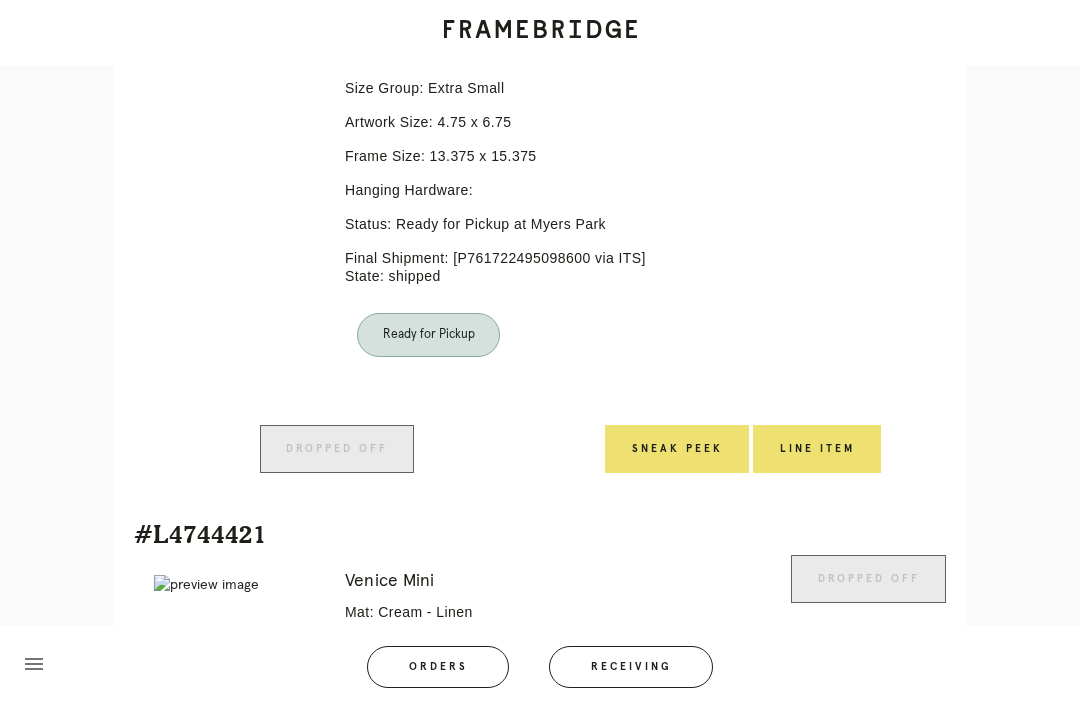 scroll, scrollTop: 581, scrollLeft: 0, axis: vertical 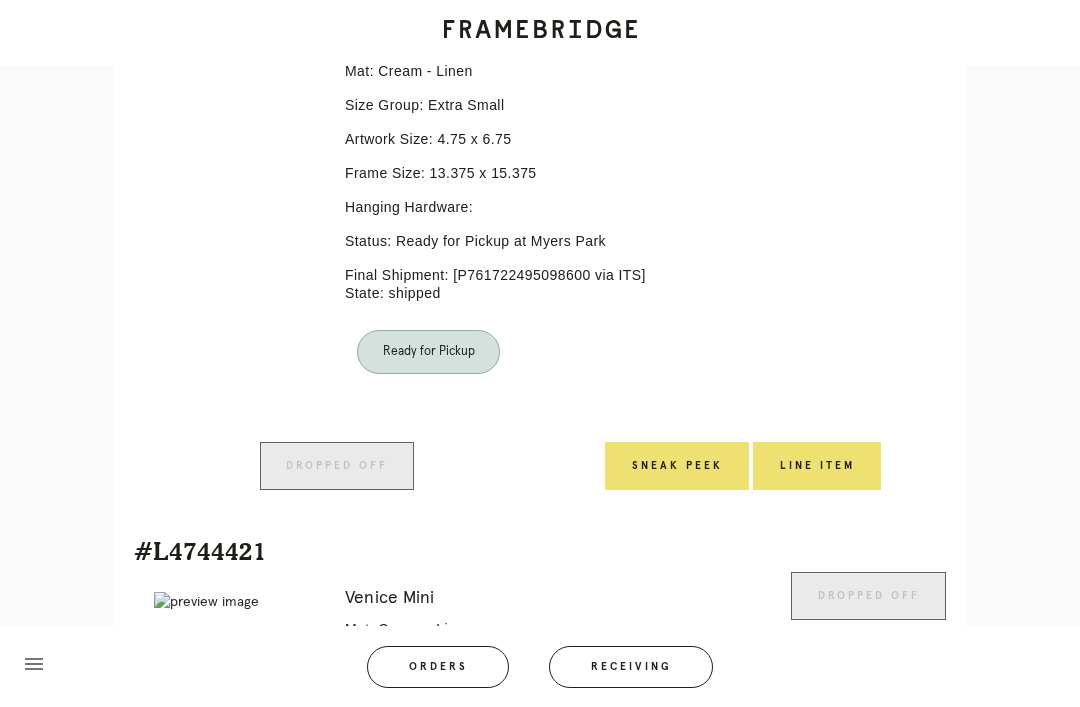 click on "Receiving" at bounding box center (631, 667) 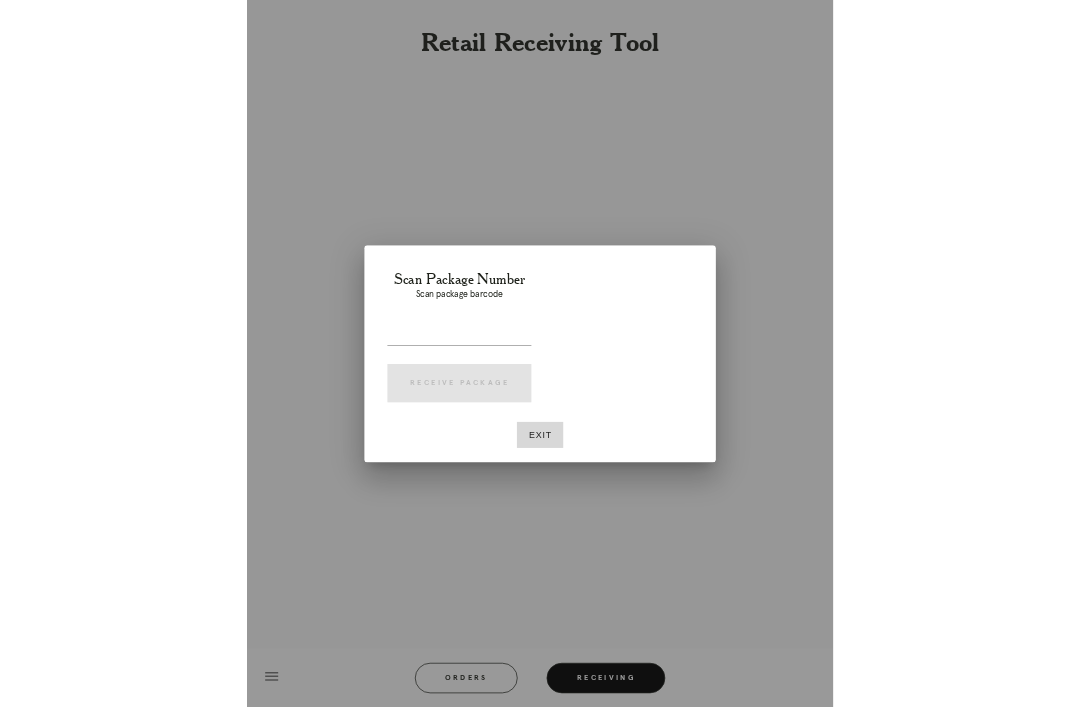 scroll, scrollTop: 64, scrollLeft: 0, axis: vertical 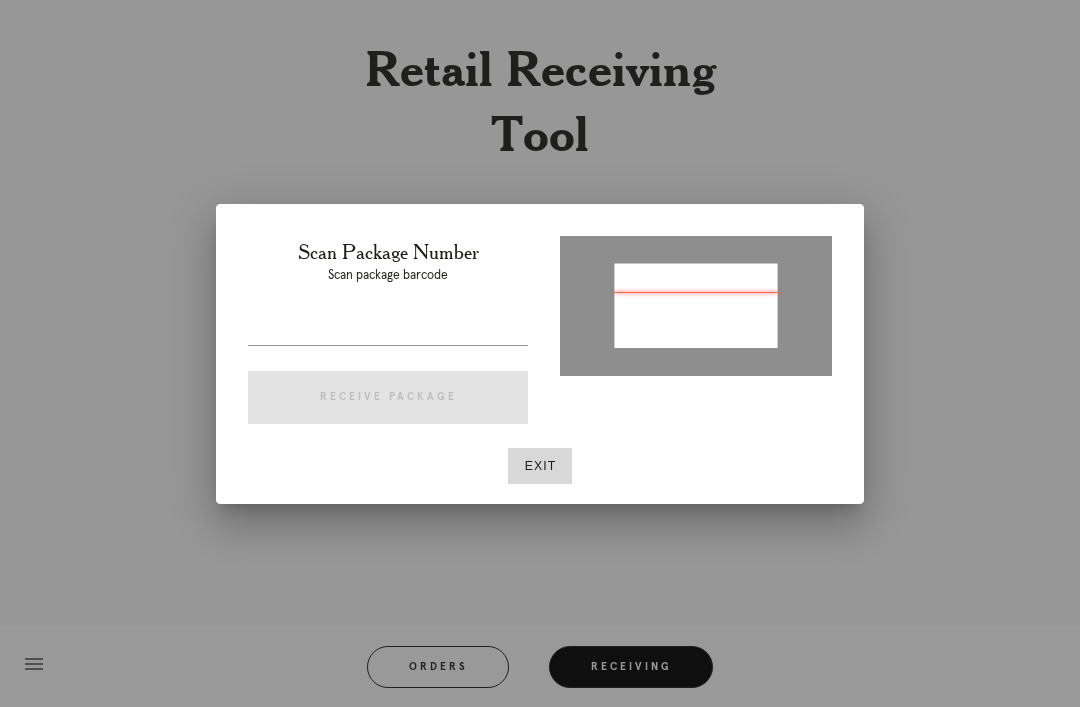 type on "P495260248531668" 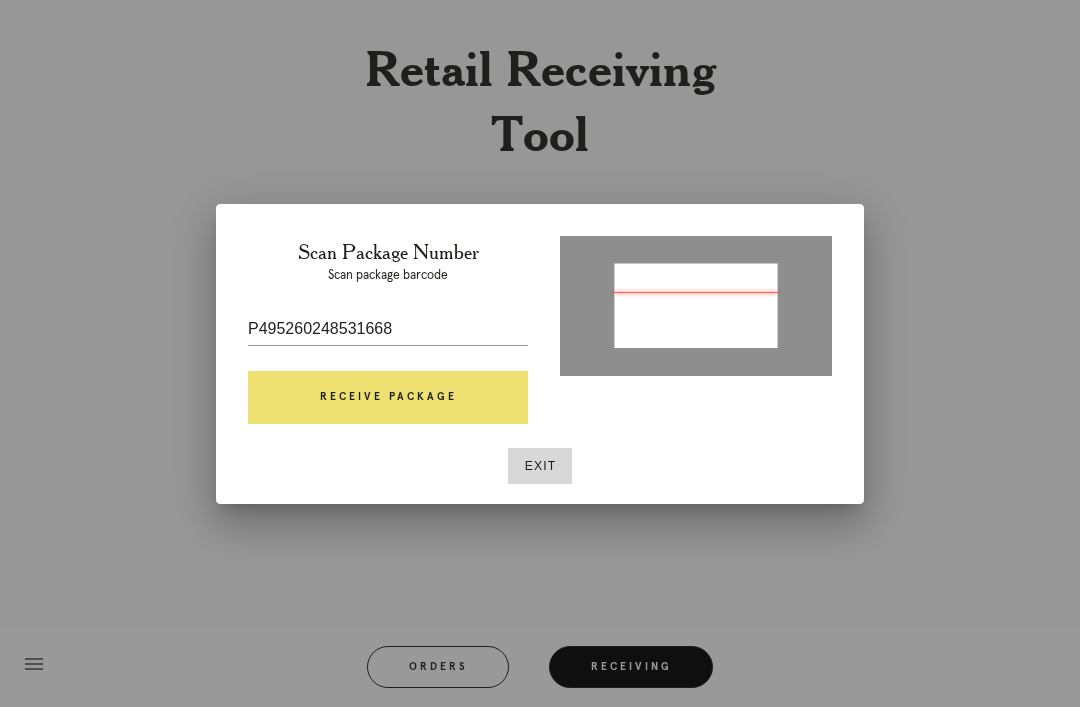 click on "Receive Package" at bounding box center (388, 398) 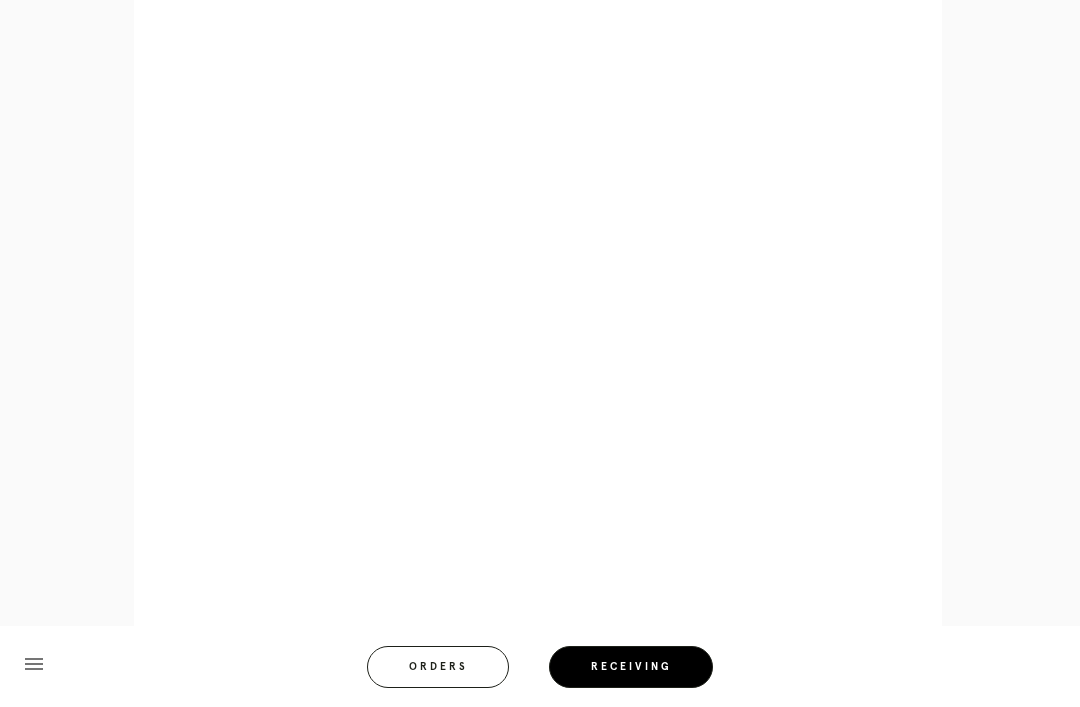 scroll, scrollTop: 928, scrollLeft: 0, axis: vertical 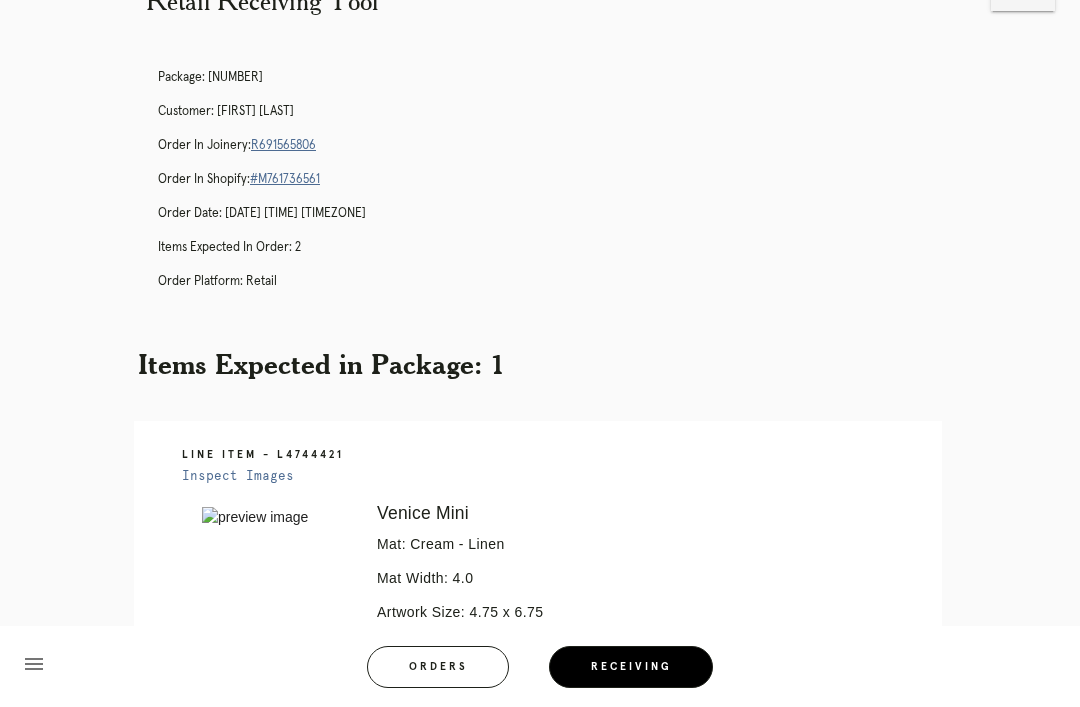 click on "Orders" at bounding box center (438, 667) 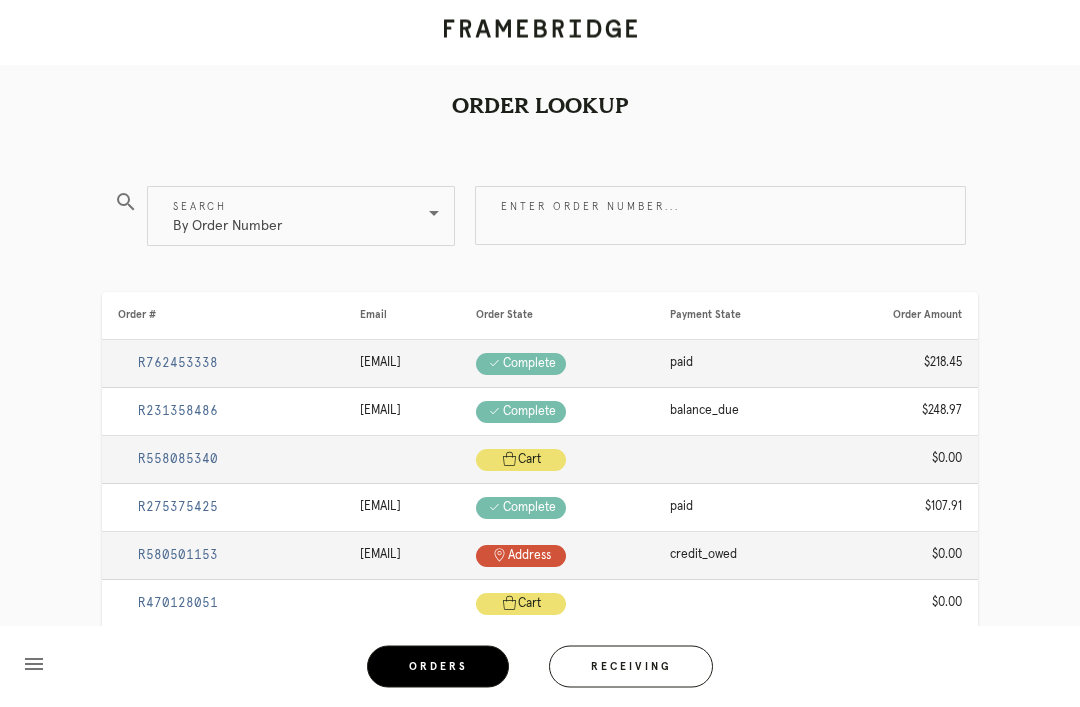 scroll, scrollTop: 0, scrollLeft: 0, axis: both 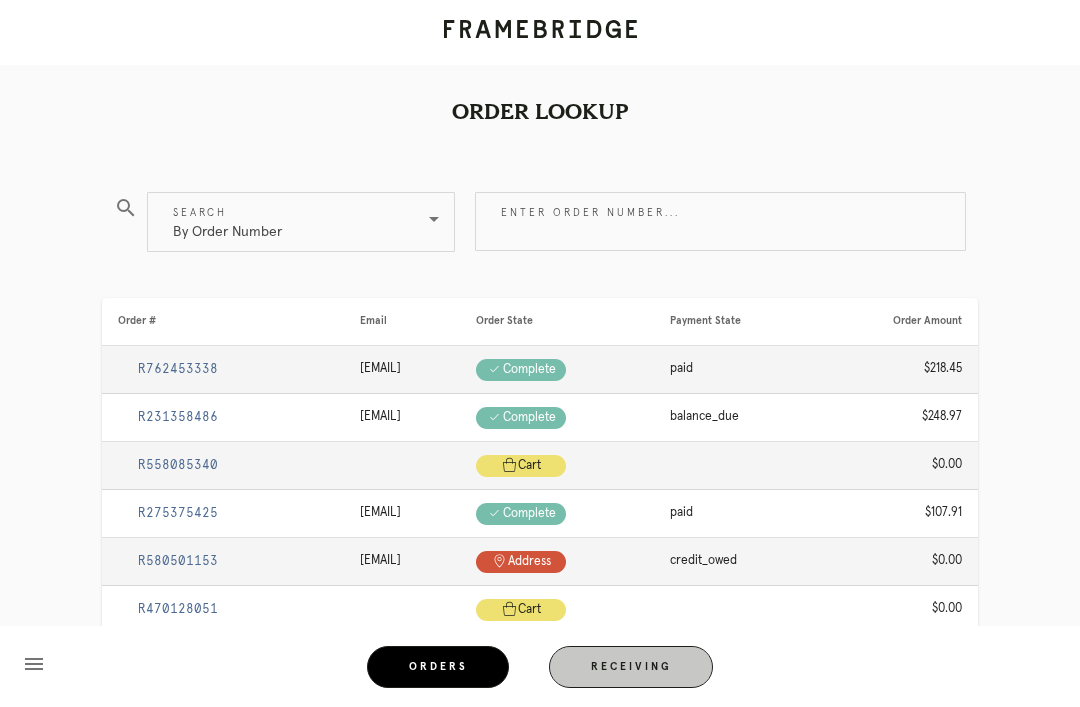 click on "Receiving" at bounding box center [631, 667] 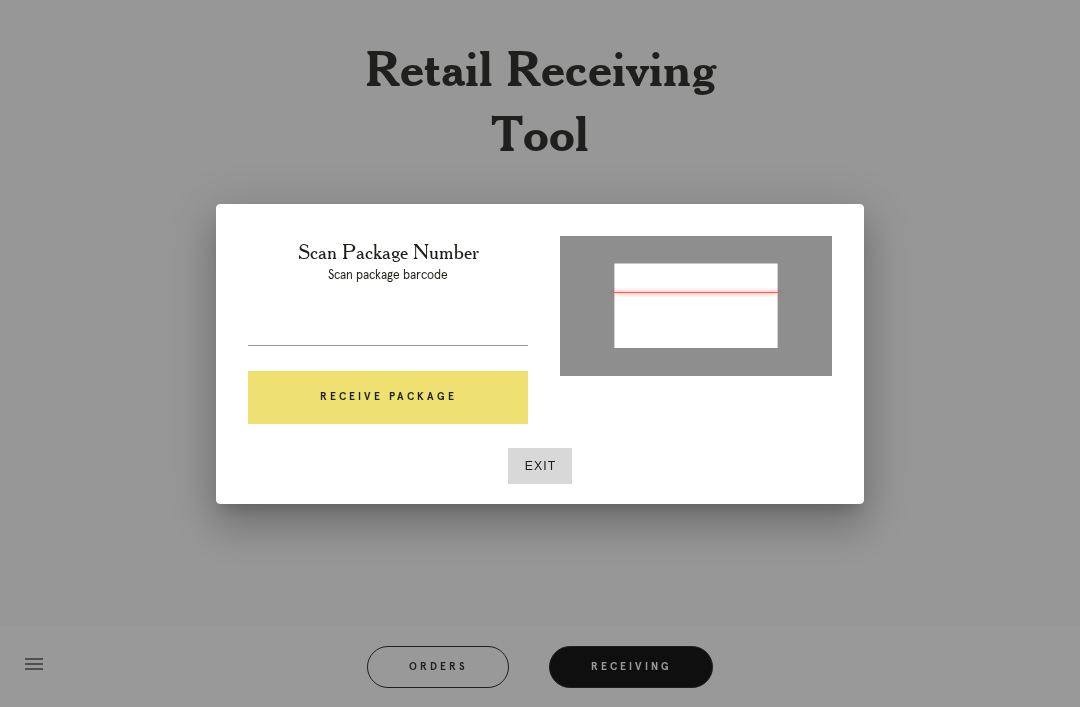 type on "P996598593071499" 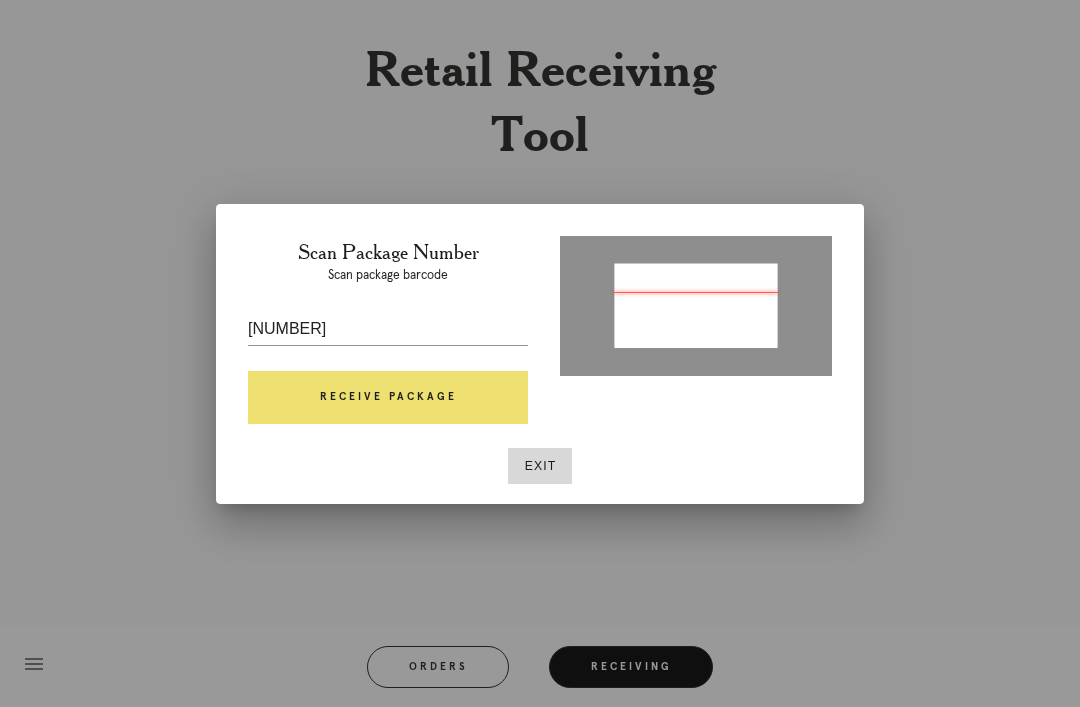 click on "Receive Package" at bounding box center (388, 398) 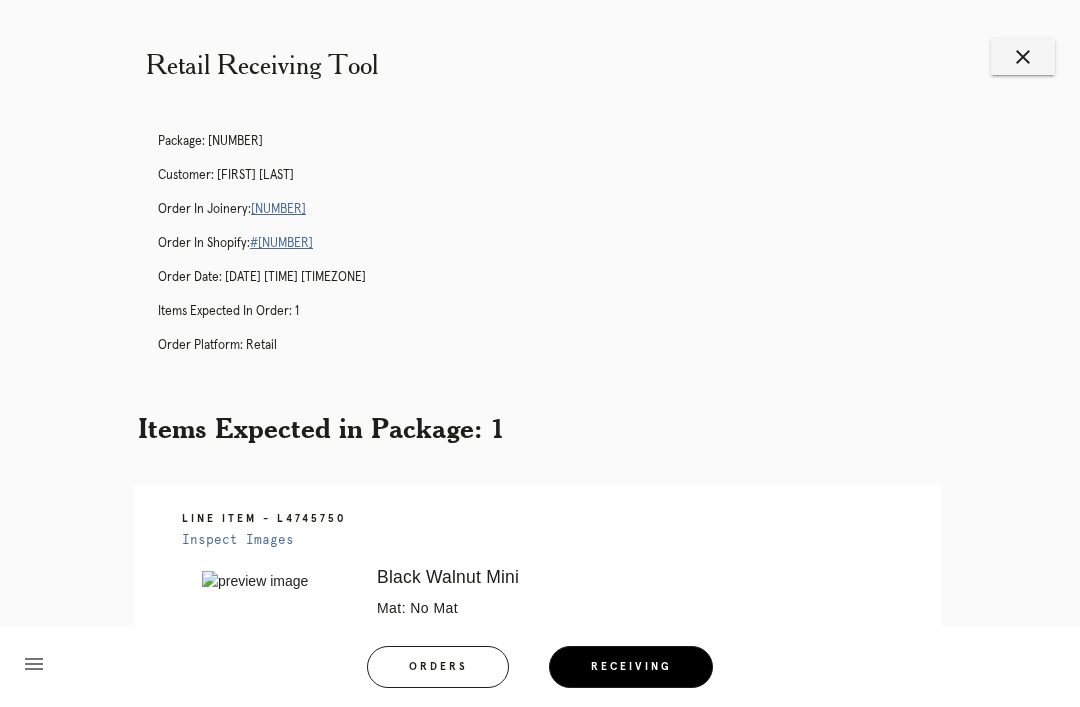 click on "menu
Orders
Receiving
Logged in as:   karen.sirmenis@framebridge.com   Myers Park
Logout" at bounding box center [540, 673] 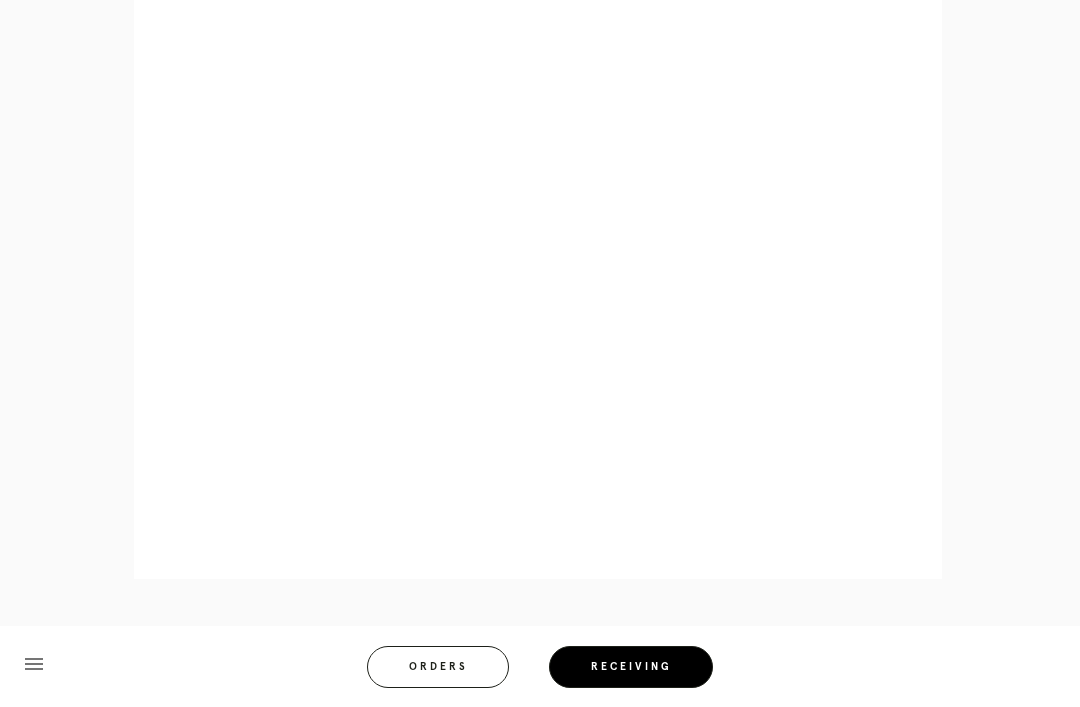 scroll, scrollTop: 982, scrollLeft: 0, axis: vertical 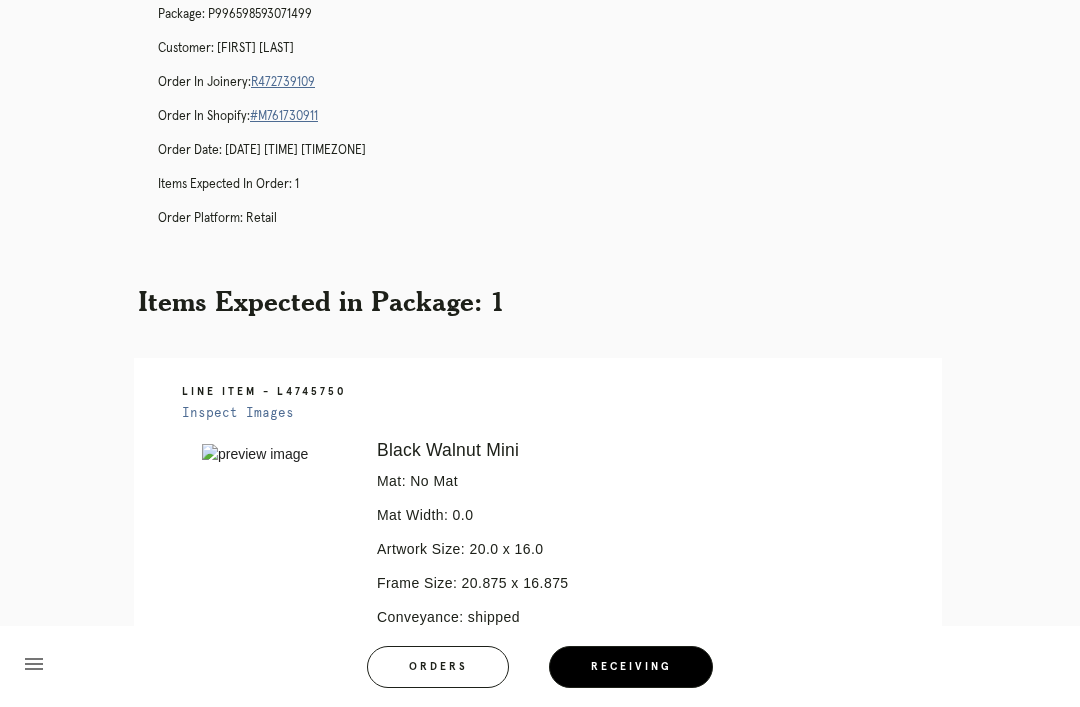 click on "[NUMBER]" at bounding box center (283, 82) 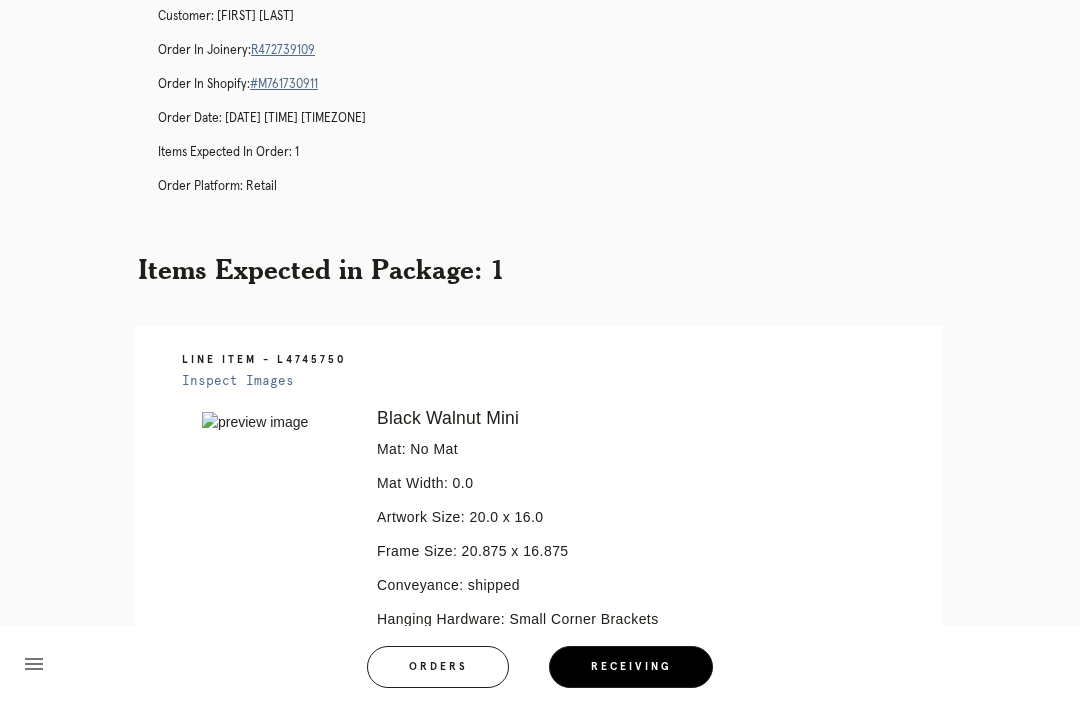 click on "Orders" at bounding box center [438, 667] 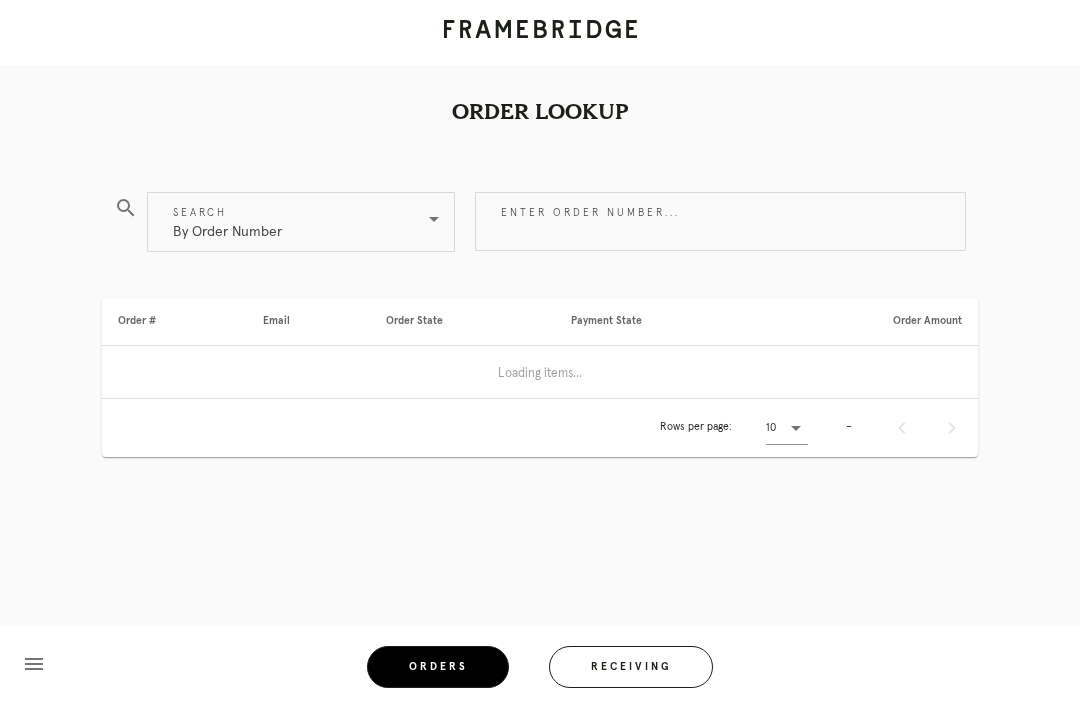 scroll, scrollTop: 64, scrollLeft: 0, axis: vertical 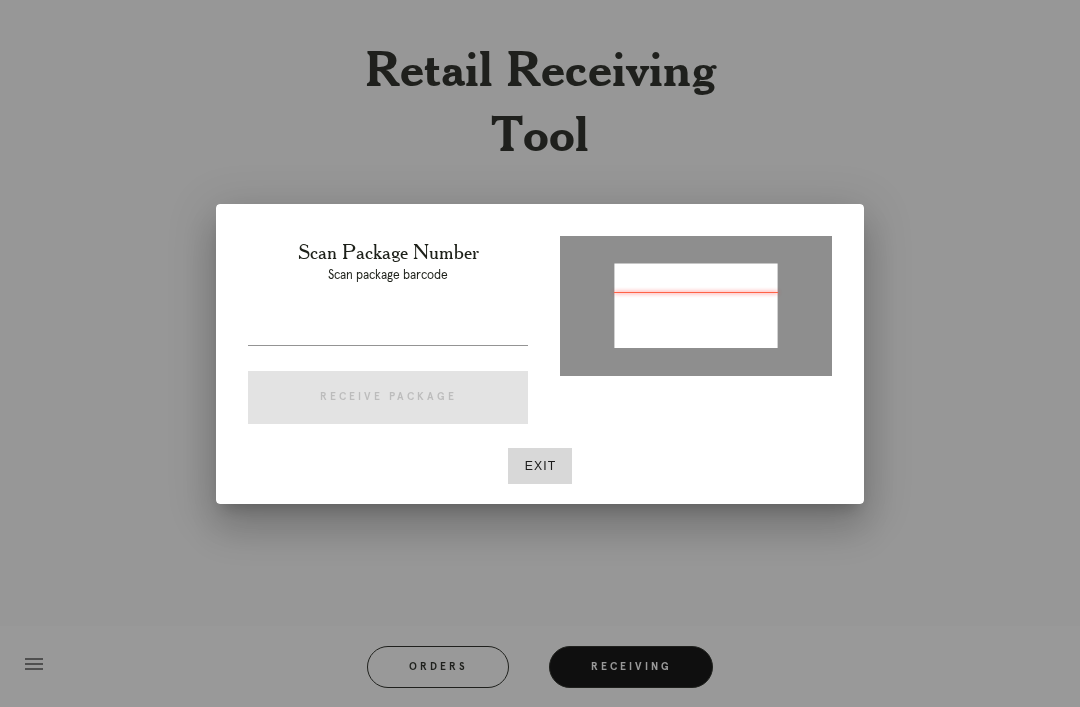 type on "P571674416189918" 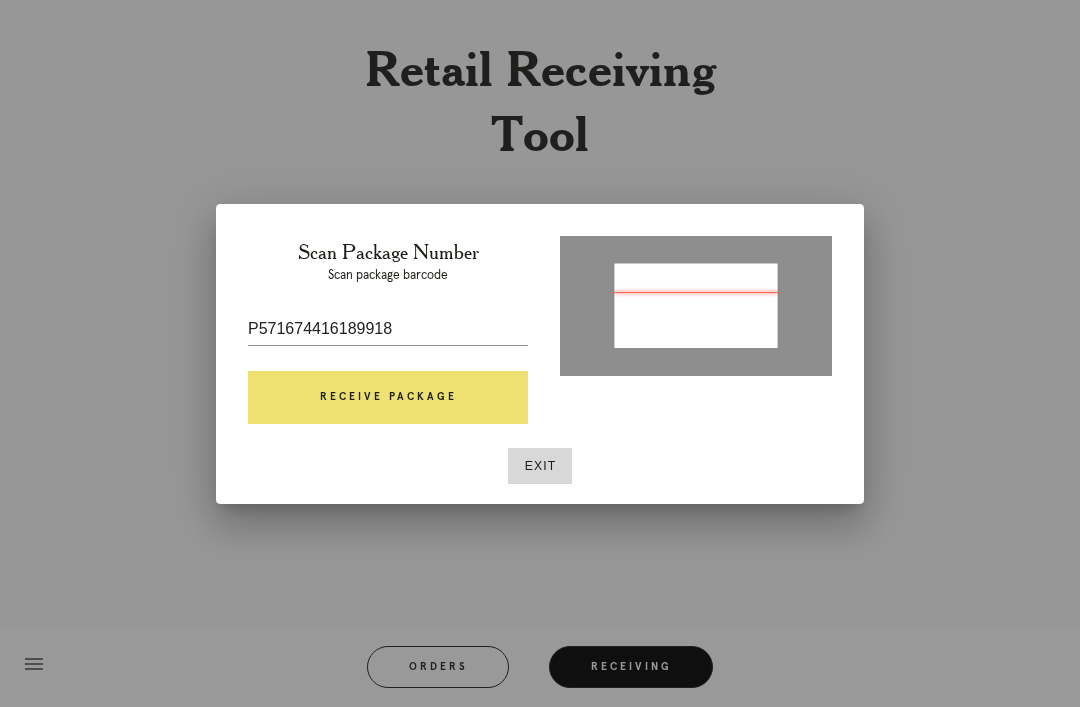 click on "Receive Package" at bounding box center [388, 398] 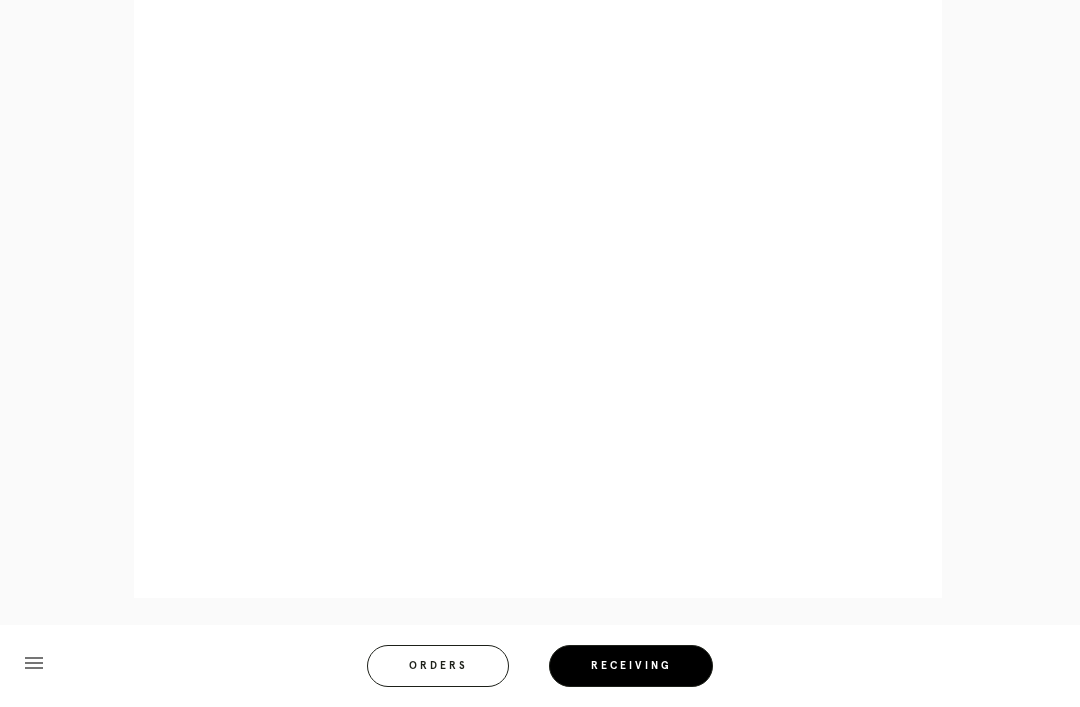 scroll, scrollTop: 1009, scrollLeft: 0, axis: vertical 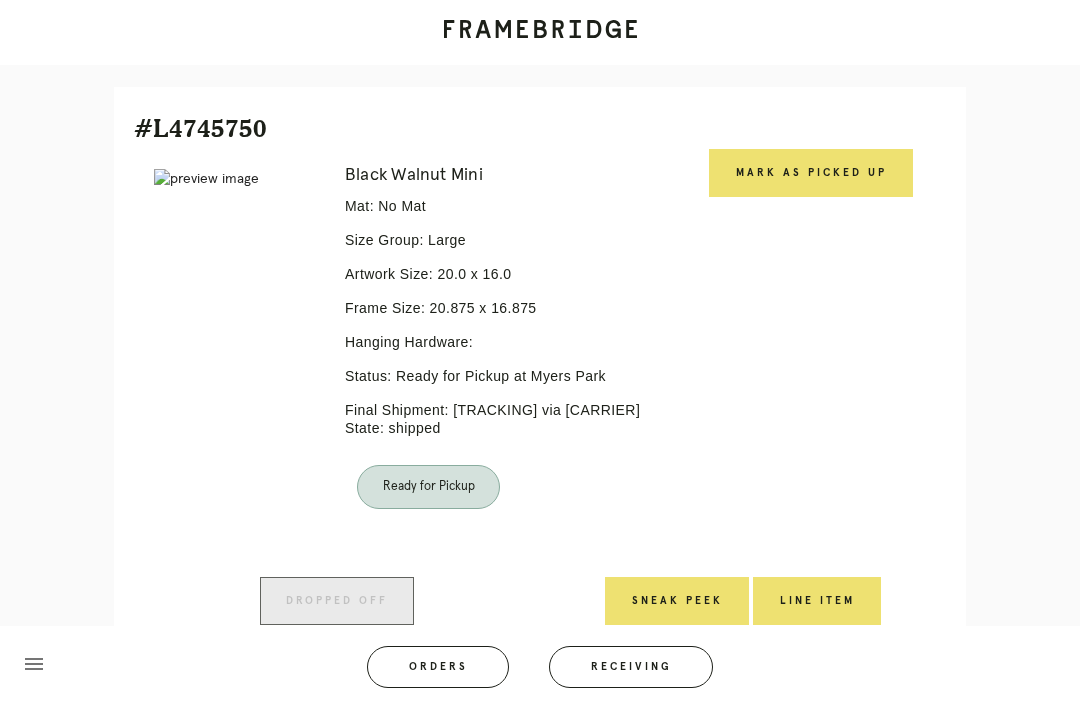 click on "Receiving" at bounding box center [631, 667] 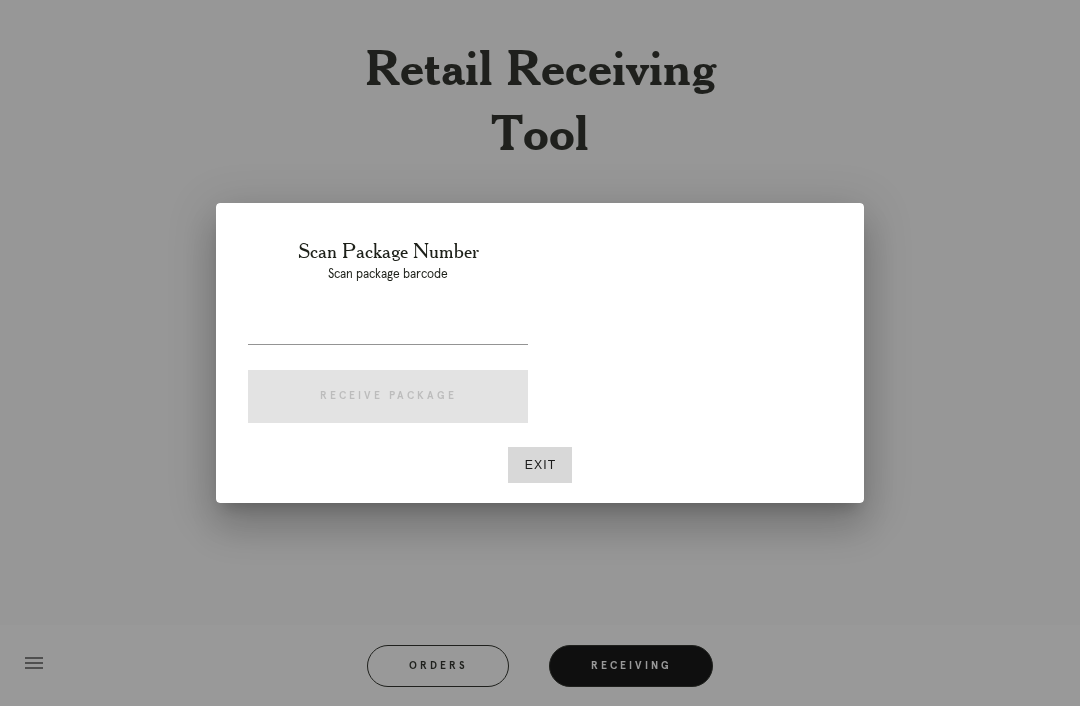 scroll, scrollTop: 64, scrollLeft: 0, axis: vertical 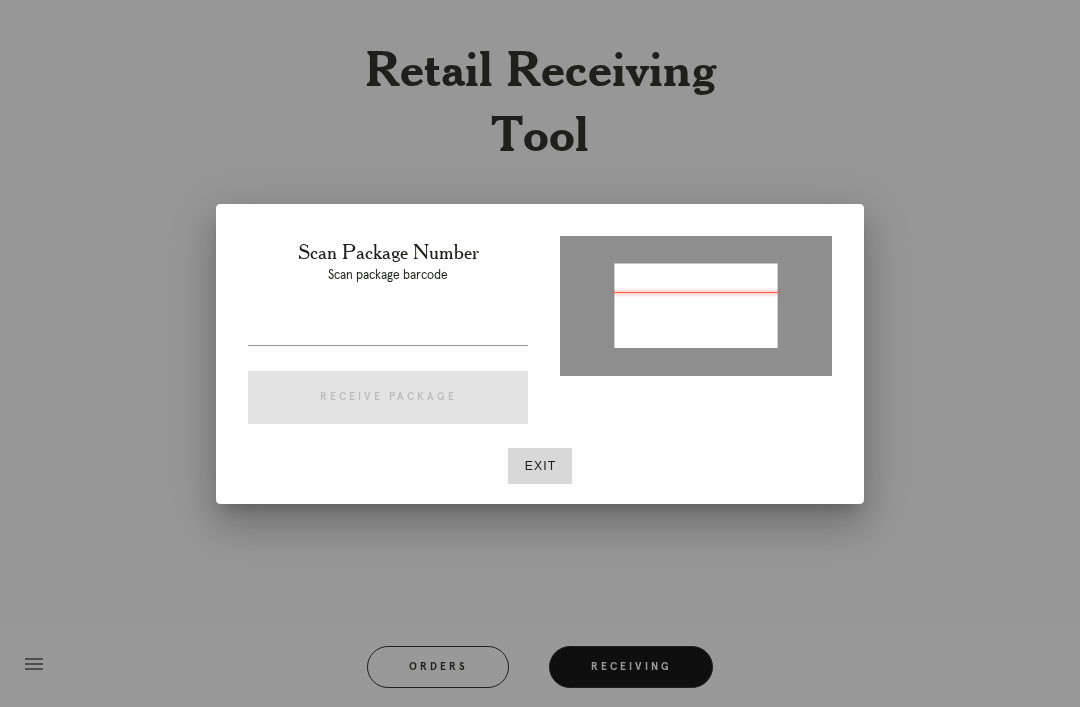 type on "P571674416189918" 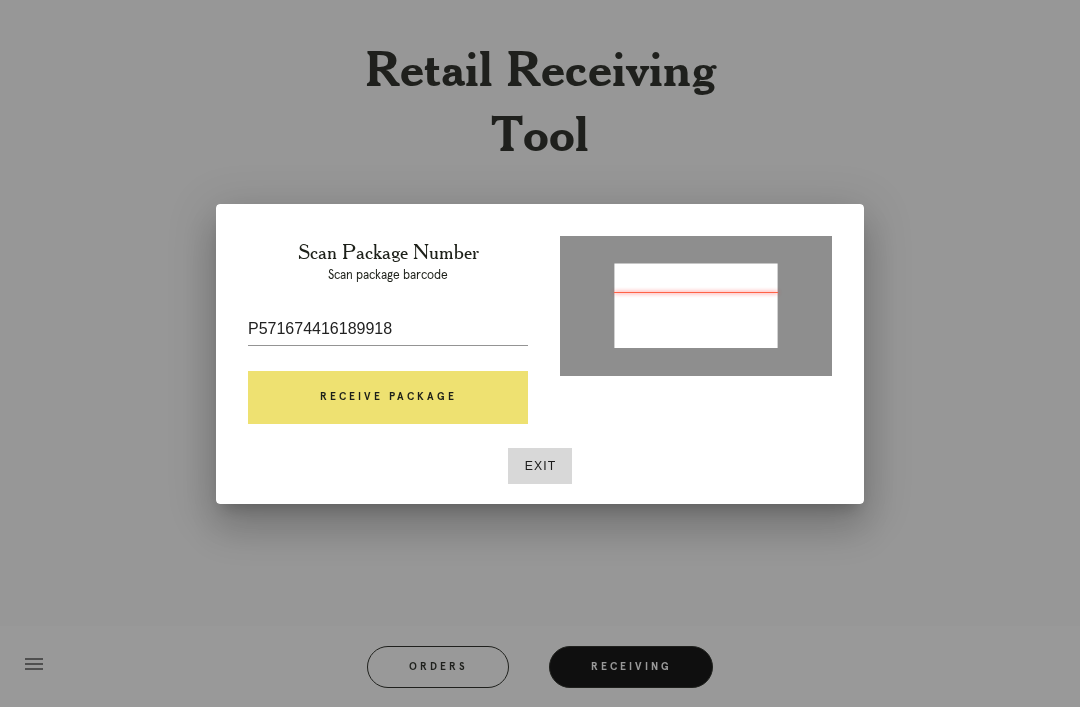 click on "Receive Package" at bounding box center (388, 398) 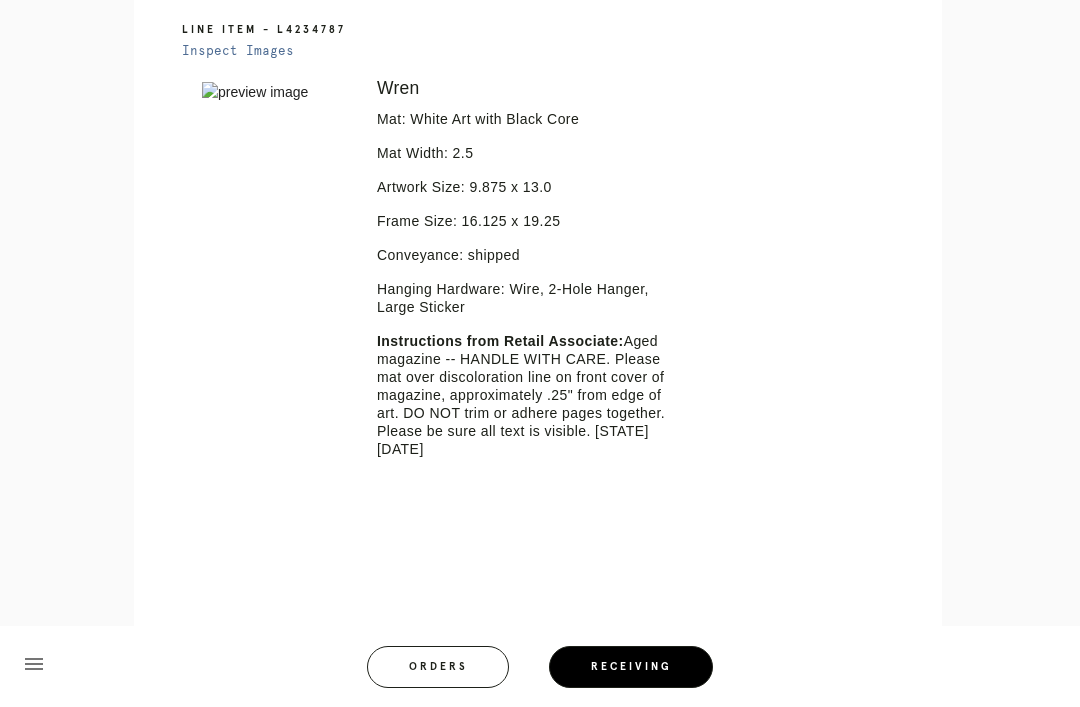 scroll, scrollTop: 463, scrollLeft: 0, axis: vertical 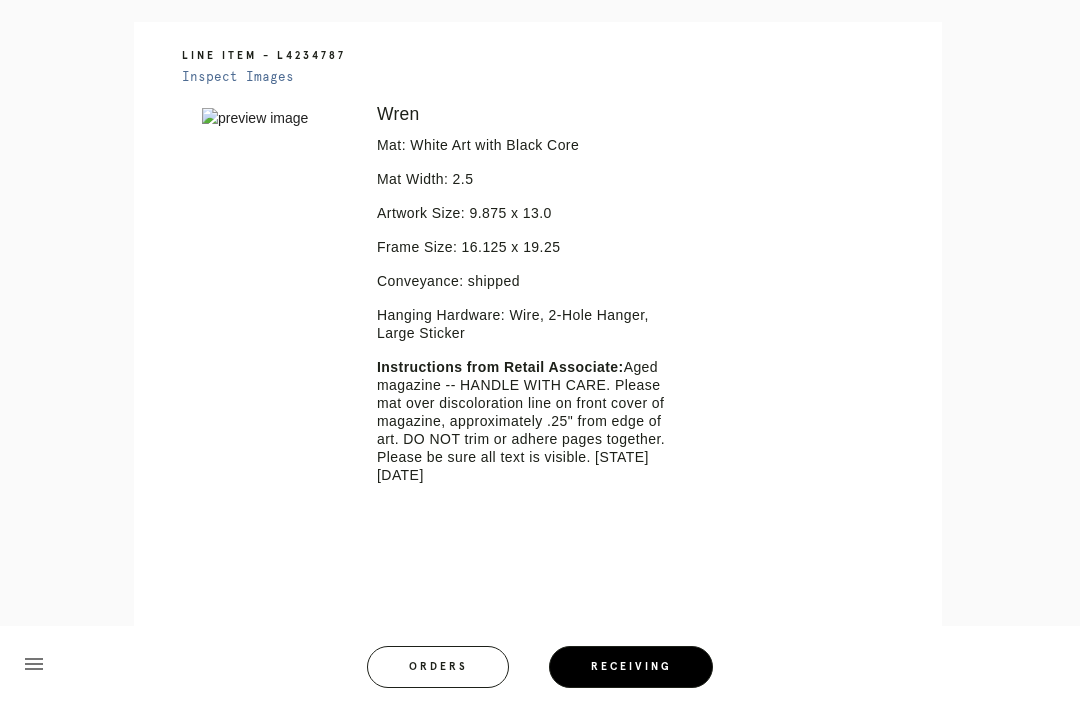 click at bounding box center [275, 118] 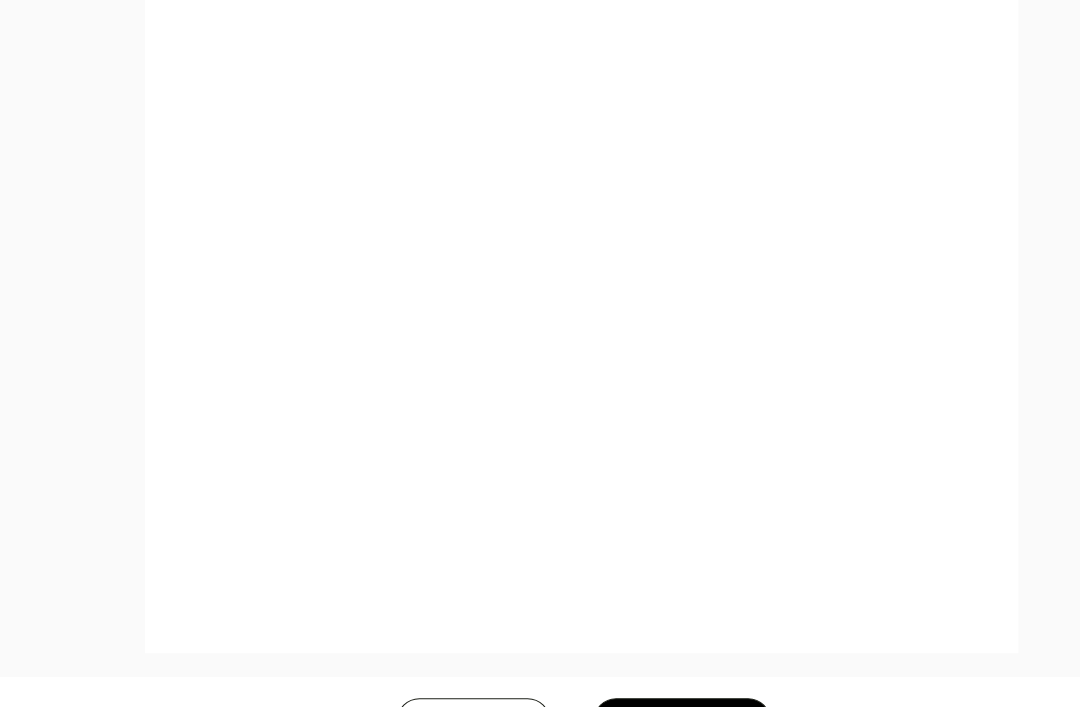 scroll, scrollTop: 1009, scrollLeft: 0, axis: vertical 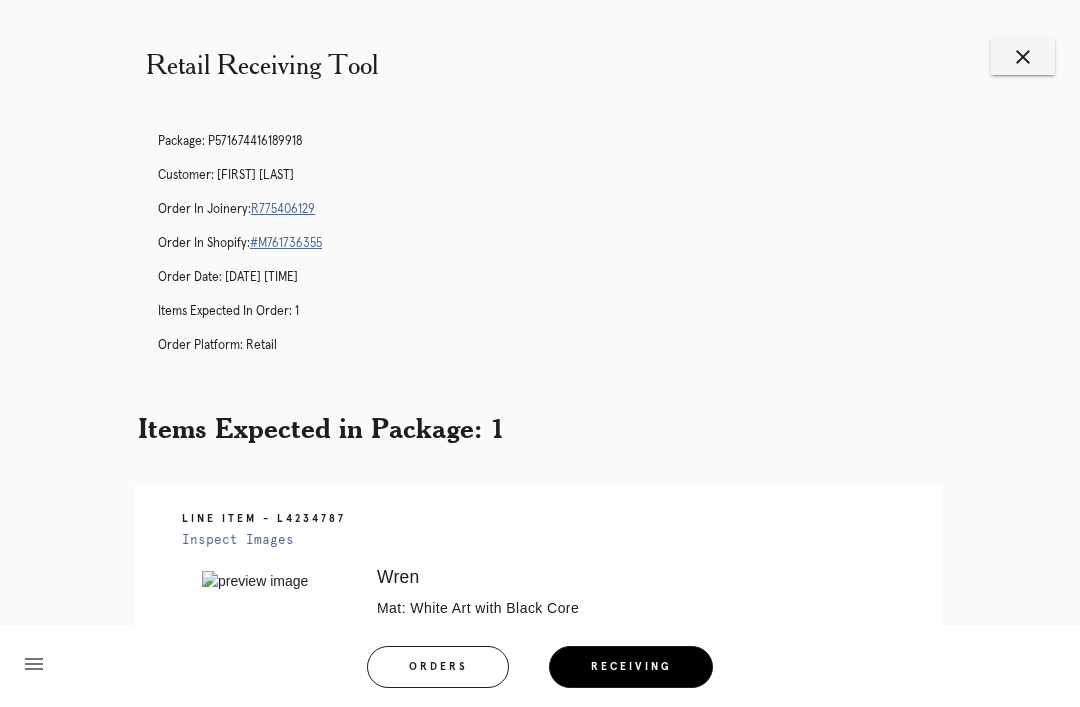 click on "R775406129" at bounding box center (283, 209) 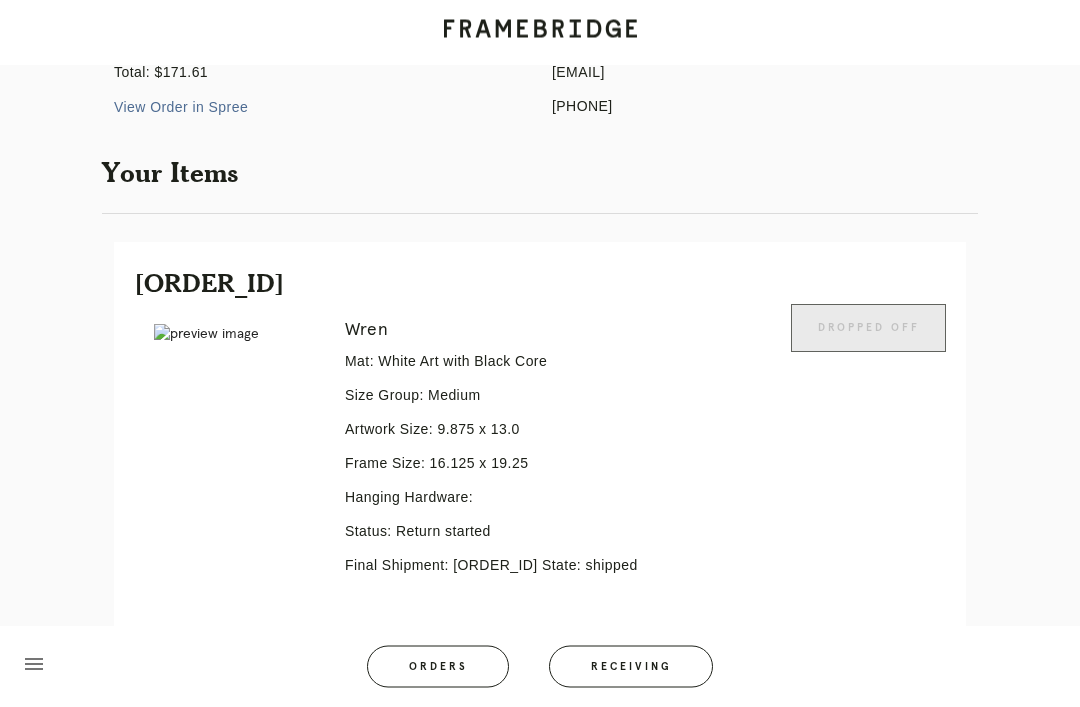 scroll, scrollTop: 378, scrollLeft: 0, axis: vertical 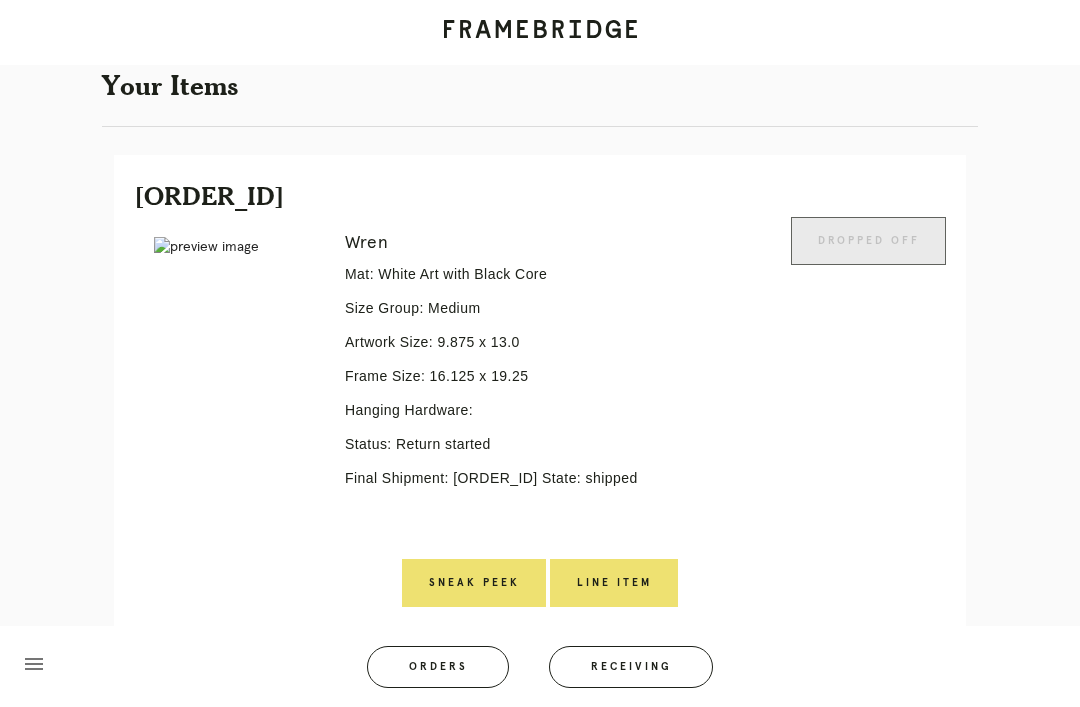 click on "Line Item" at bounding box center (614, 583) 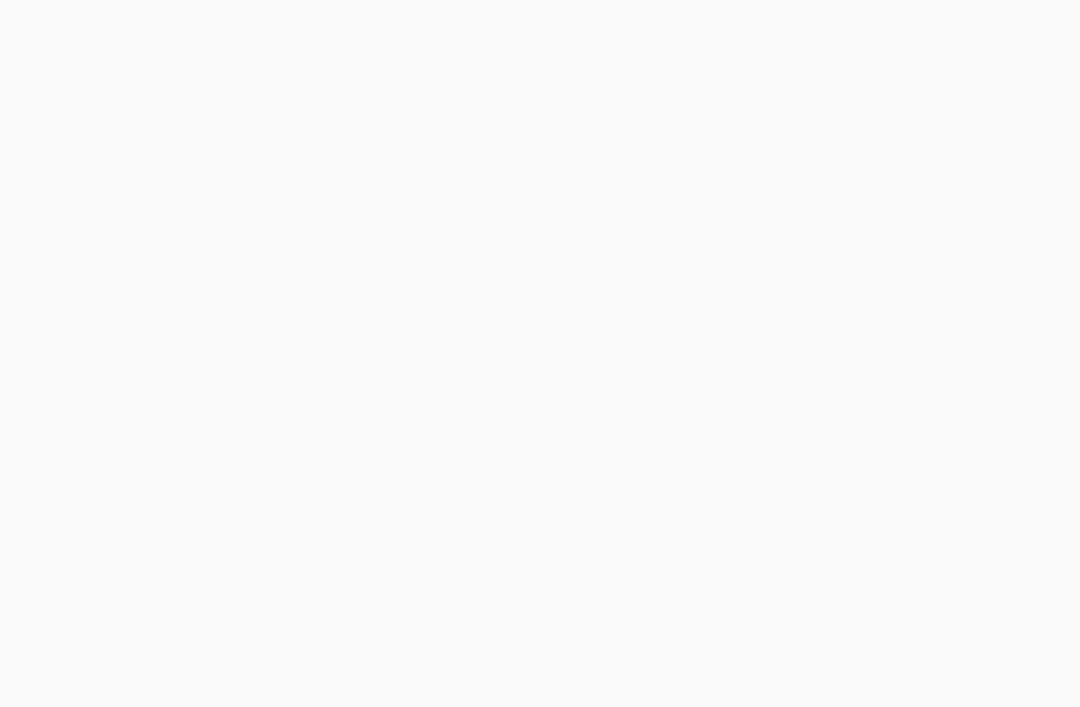 scroll, scrollTop: 0, scrollLeft: 0, axis: both 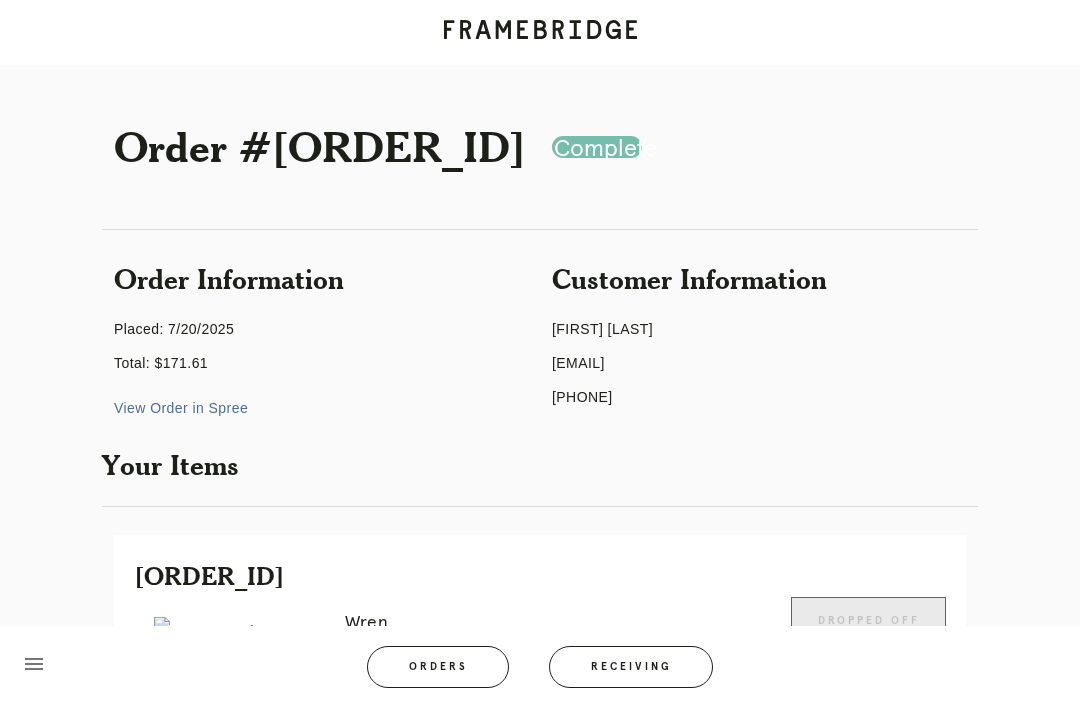 click on "View Order in Spree" at bounding box center (181, 408) 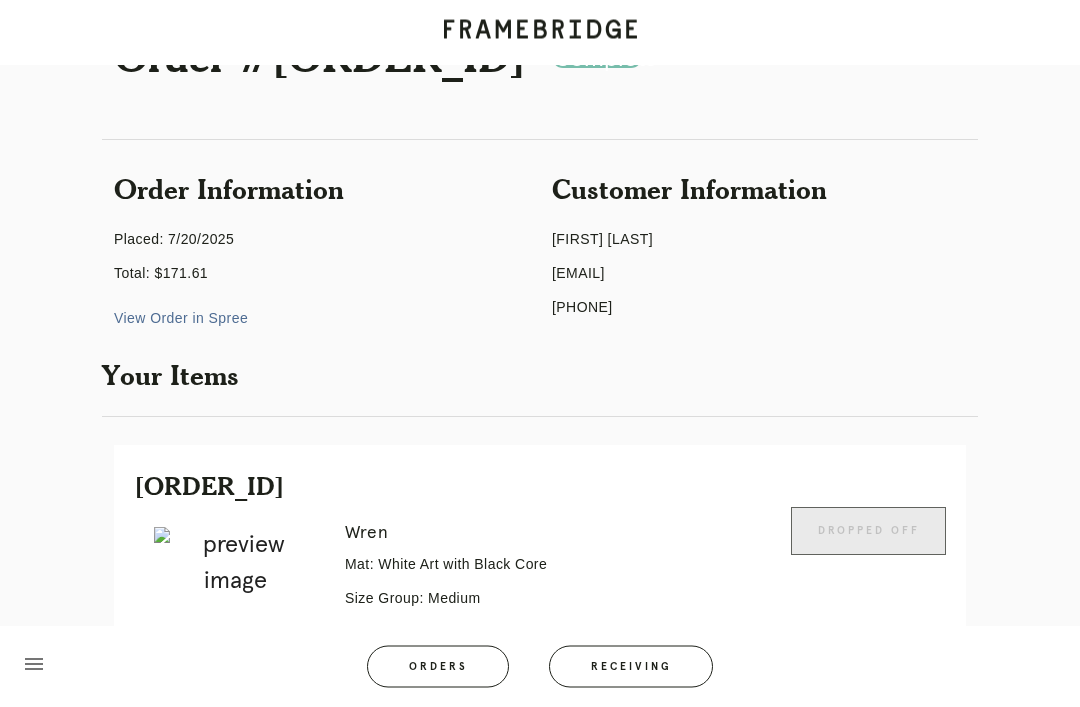 click on "Receiving" at bounding box center (631, 667) 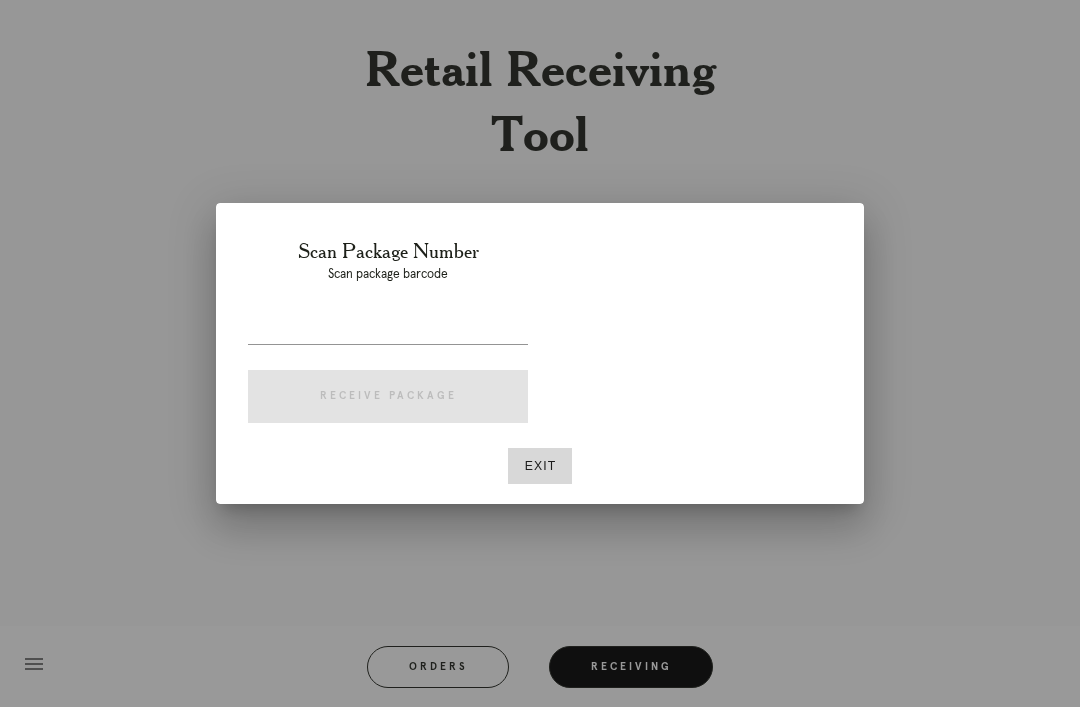 scroll, scrollTop: 64, scrollLeft: 0, axis: vertical 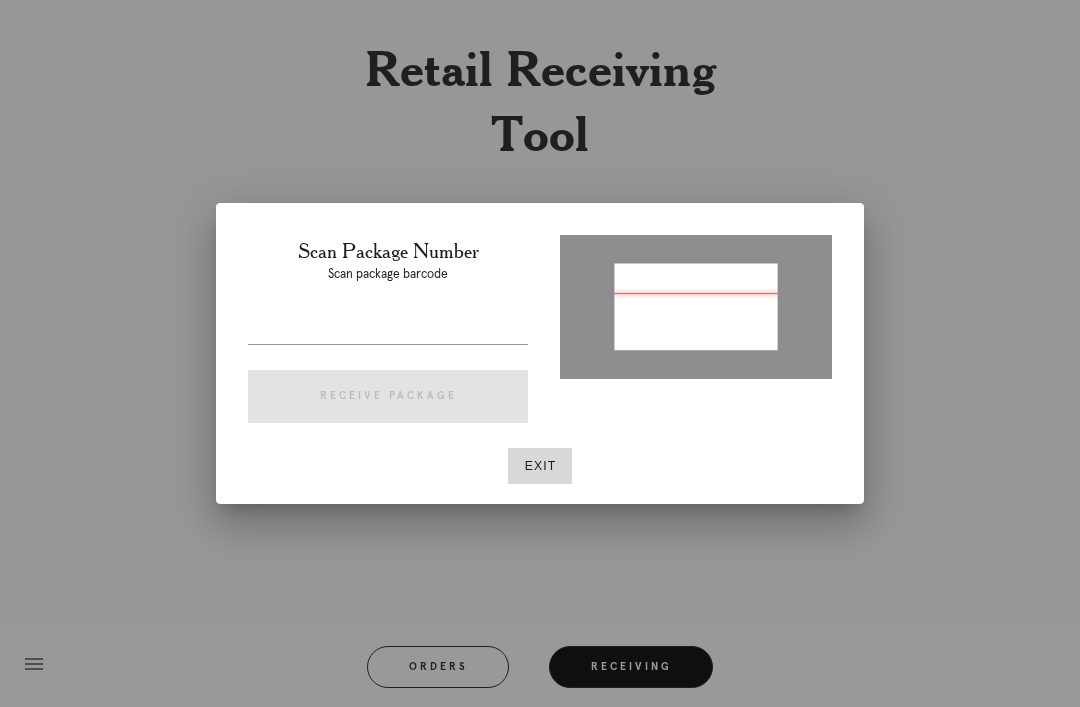 type on "[ORDER_ID]" 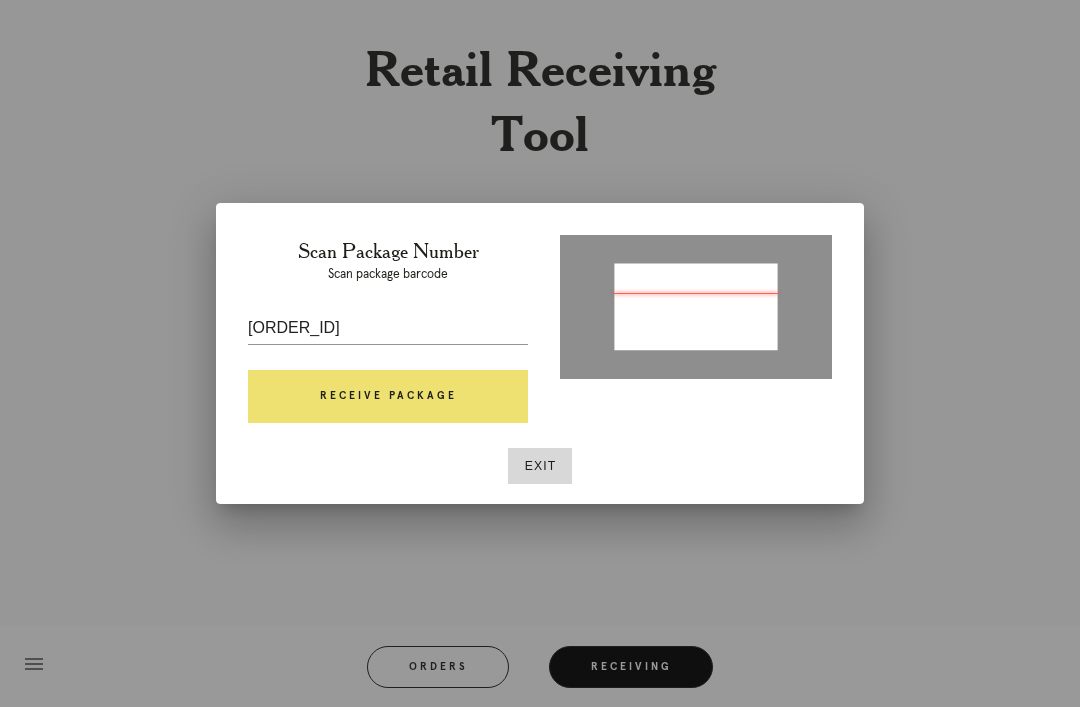 click on "Receive Package" at bounding box center [388, 397] 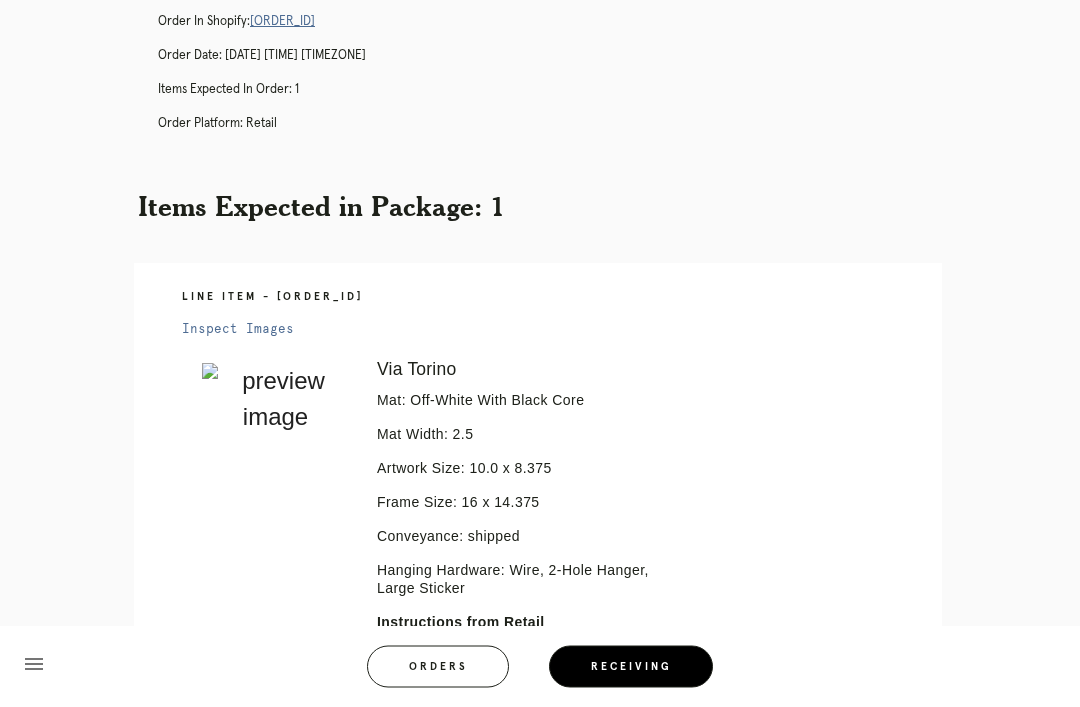 scroll, scrollTop: 239, scrollLeft: 0, axis: vertical 